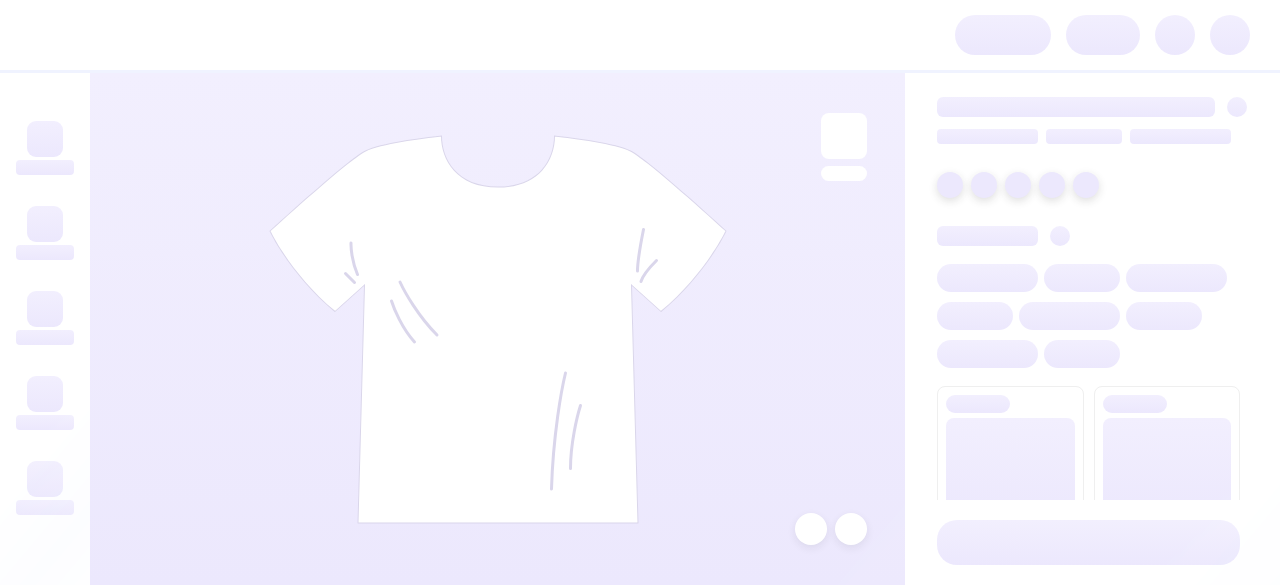 scroll, scrollTop: 0, scrollLeft: 0, axis: both 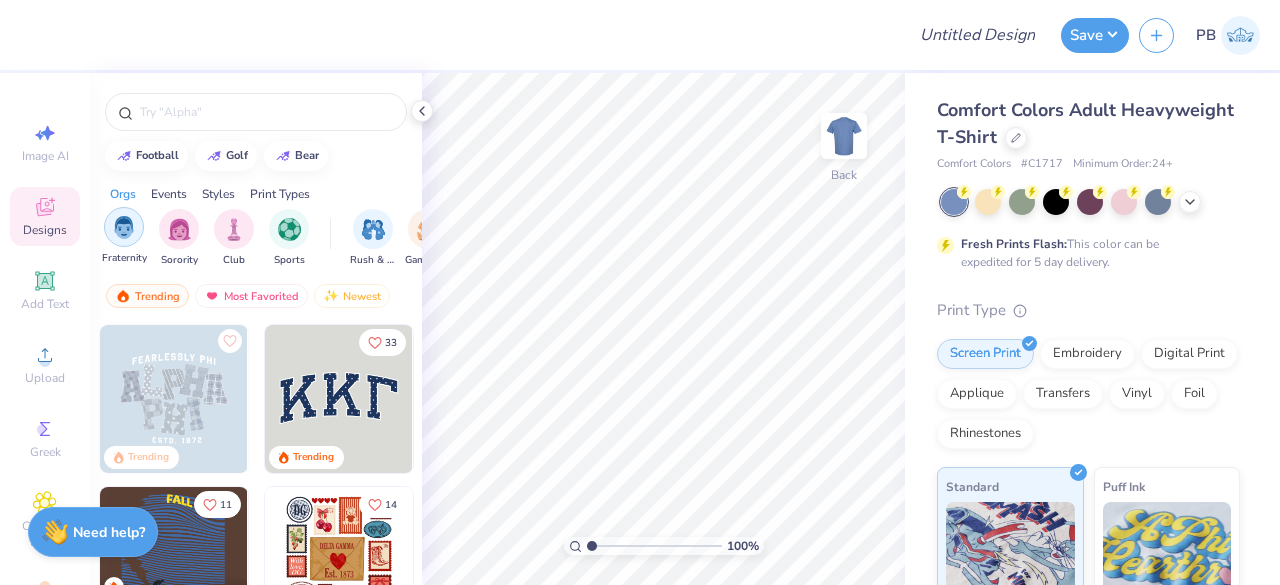click at bounding box center (124, 227) 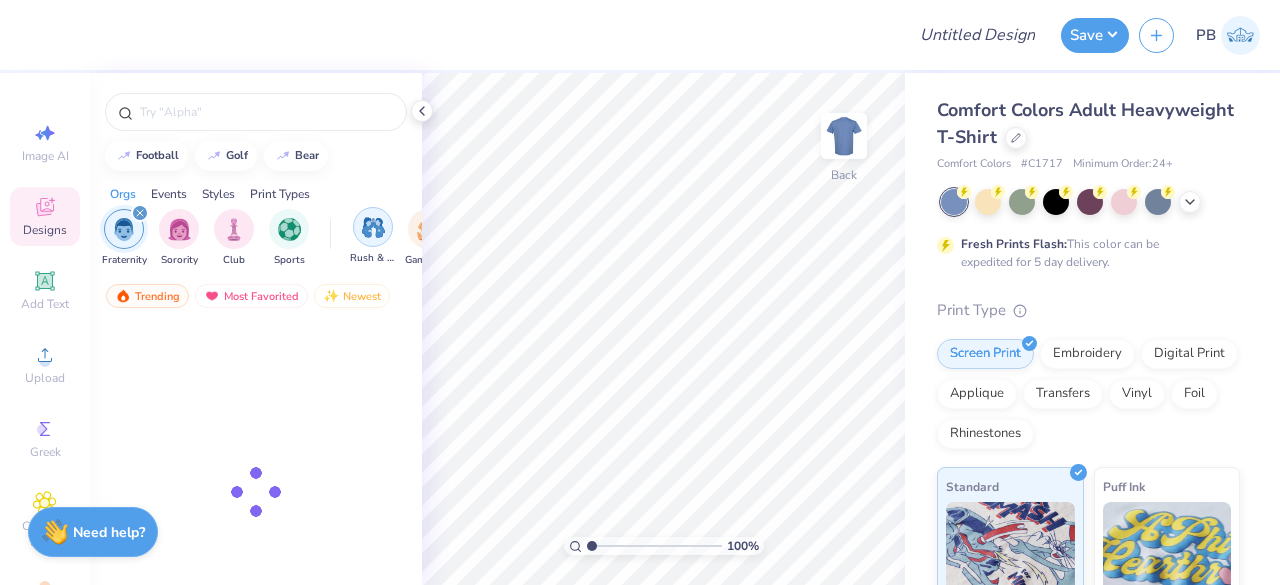 click at bounding box center (373, 227) 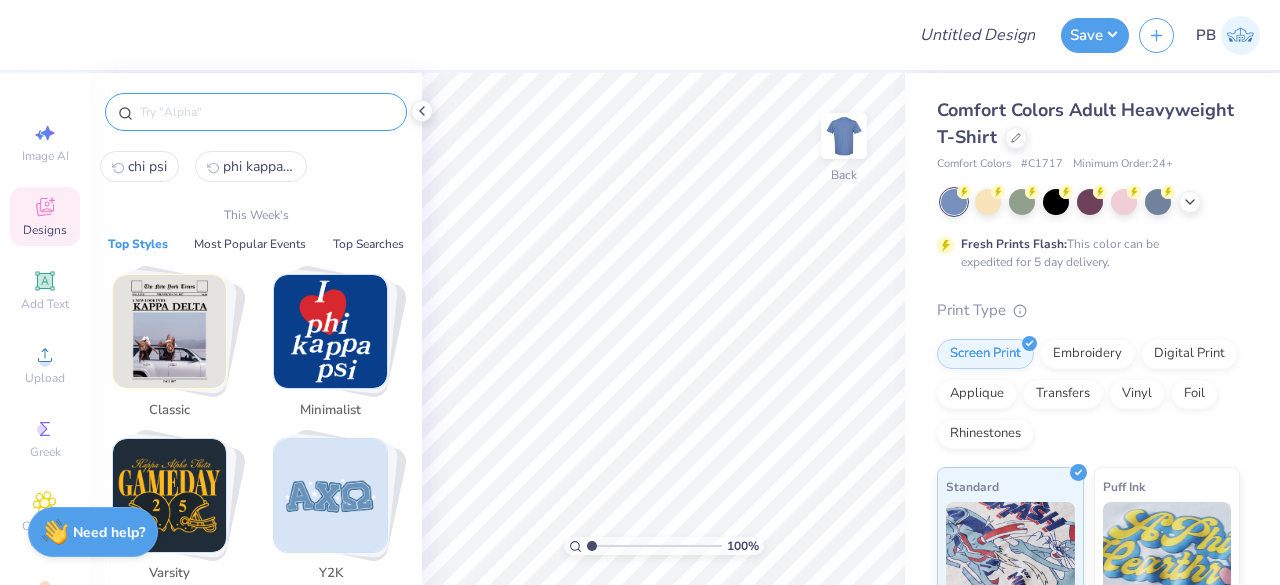 click at bounding box center [266, 112] 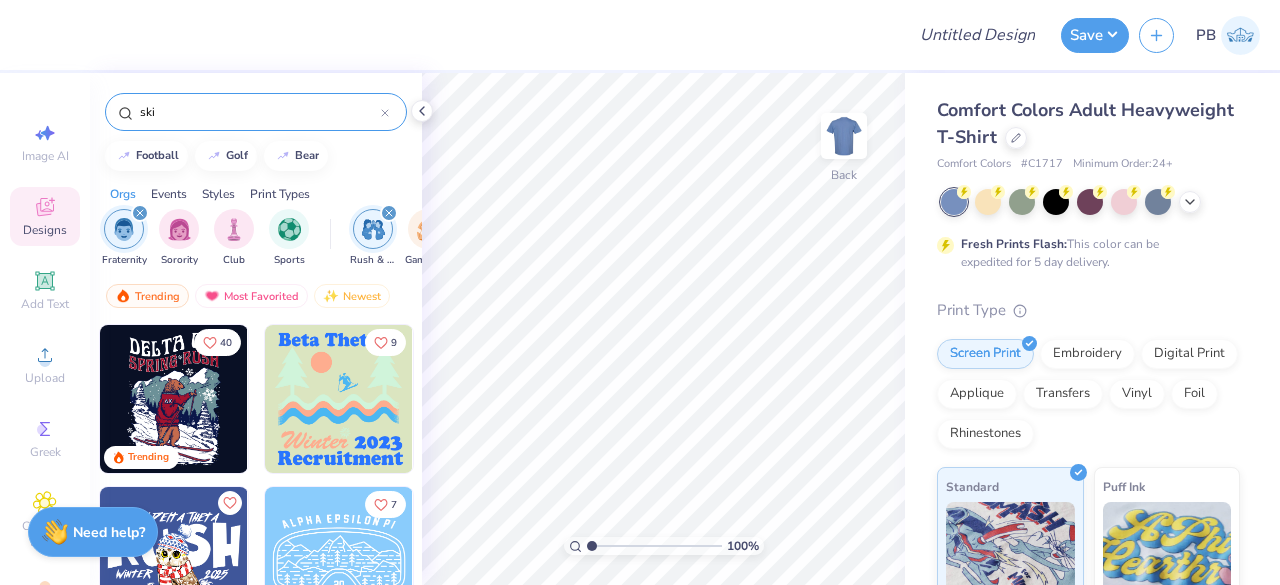 scroll, scrollTop: 150, scrollLeft: 0, axis: vertical 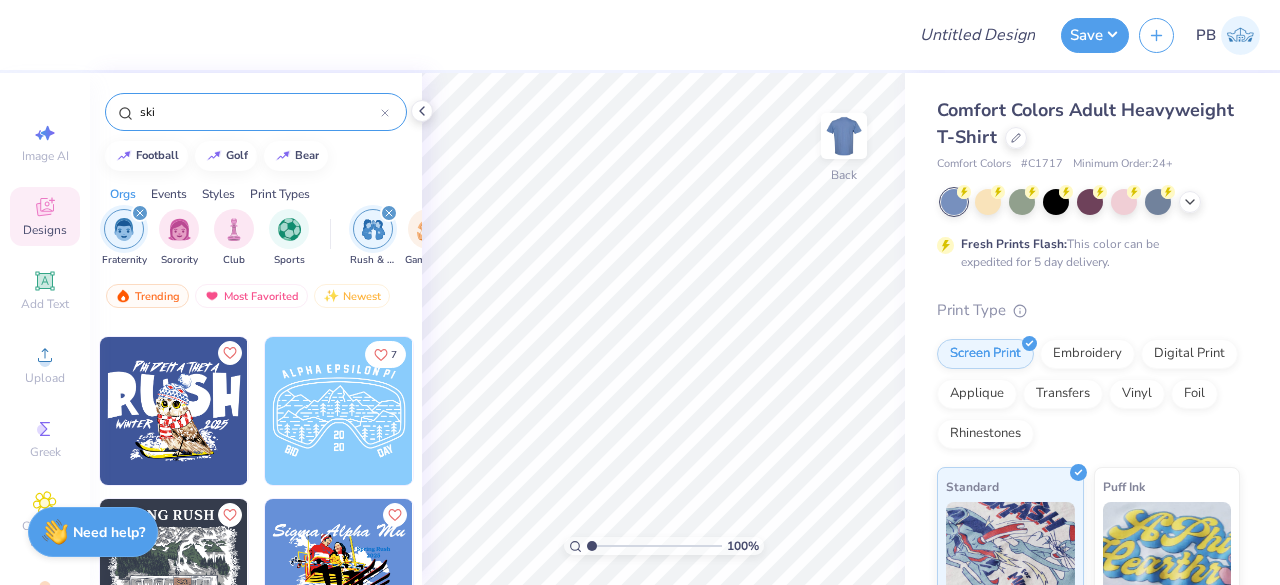 type on "ski" 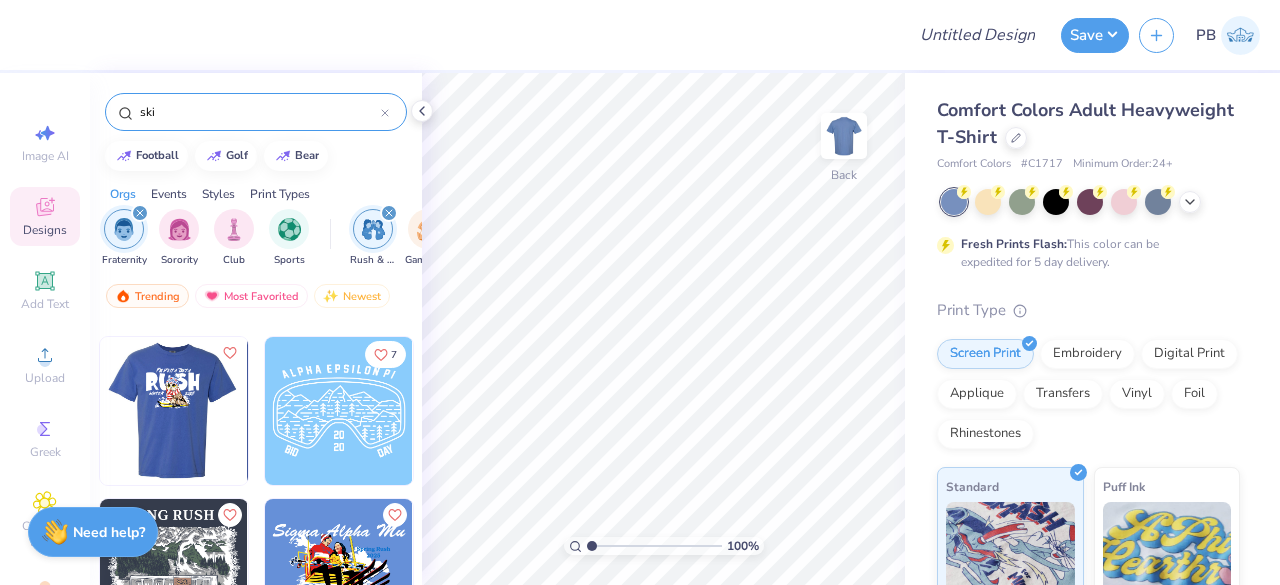 scroll, scrollTop: 0, scrollLeft: 0, axis: both 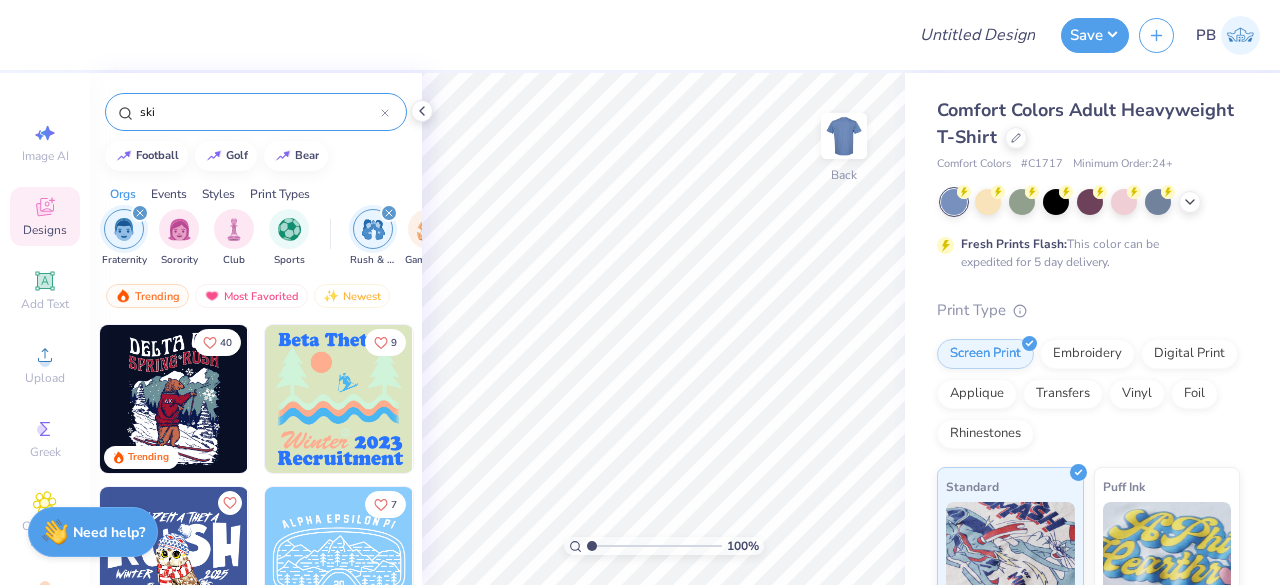 click at bounding box center (174, 399) 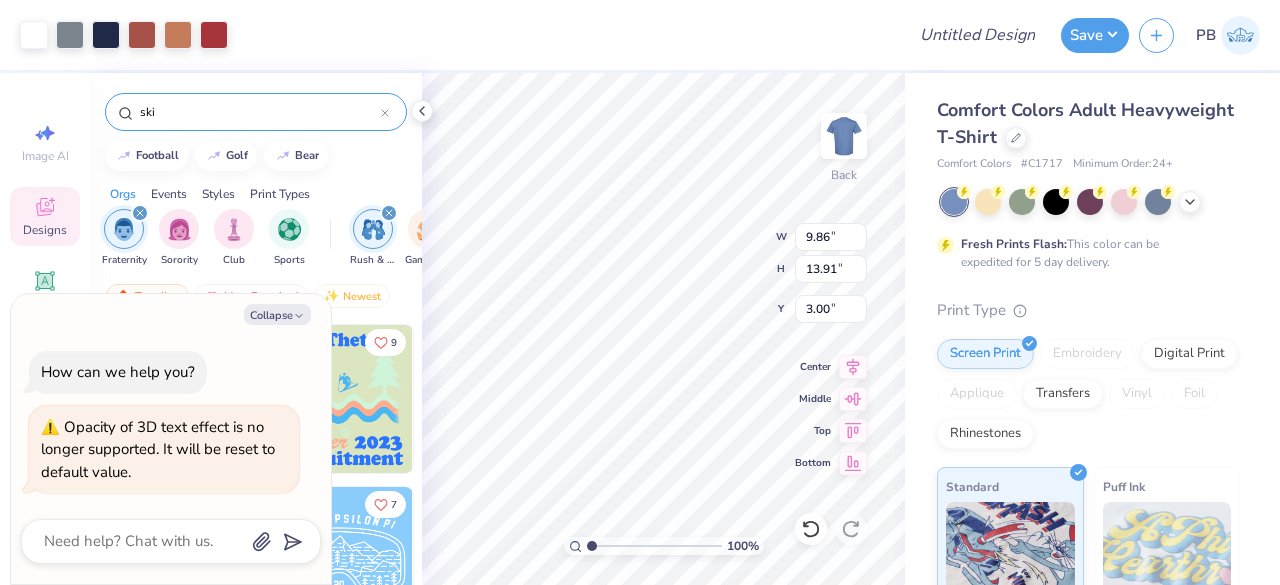 type on "x" 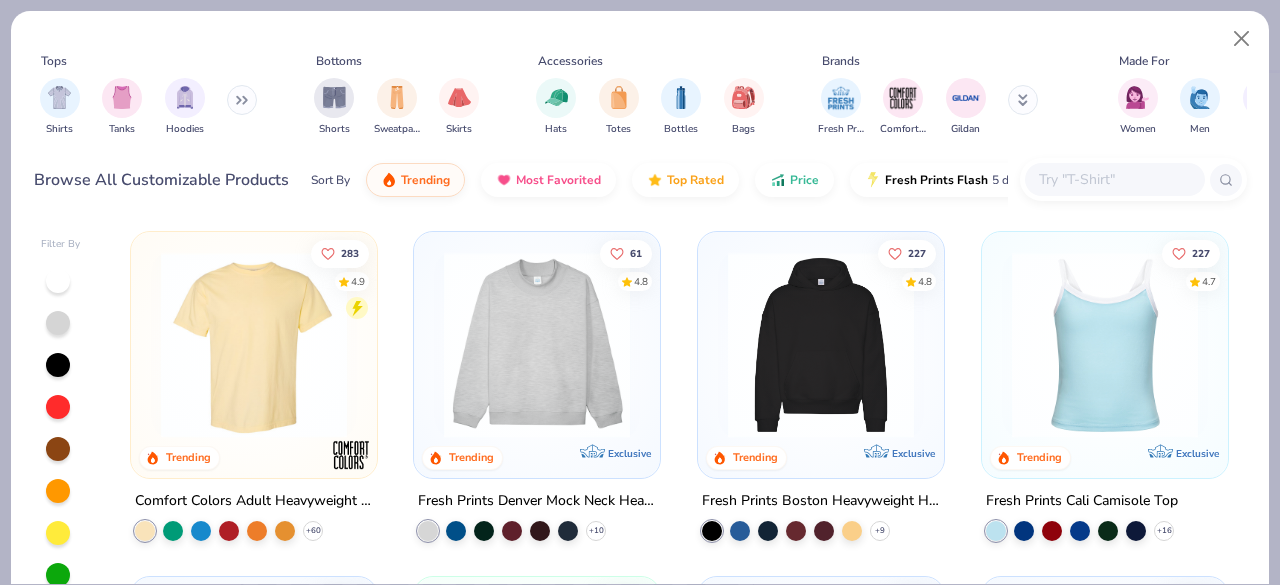 scroll, scrollTop: 0, scrollLeft: 0, axis: both 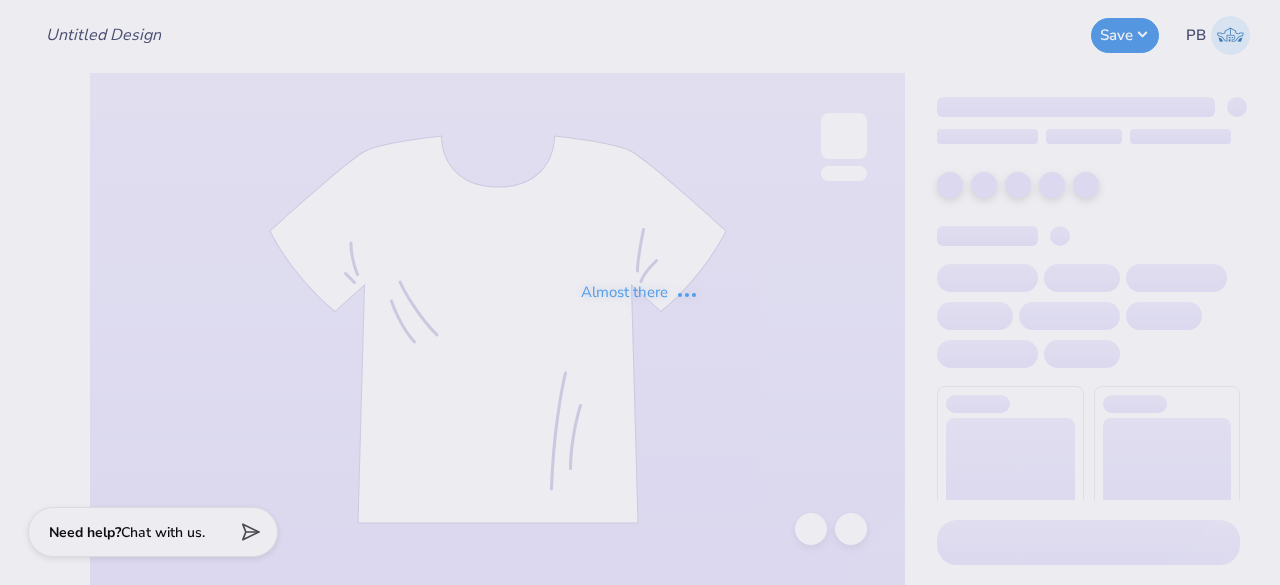 type on "Morgan Reid : Saint Joseph's University" 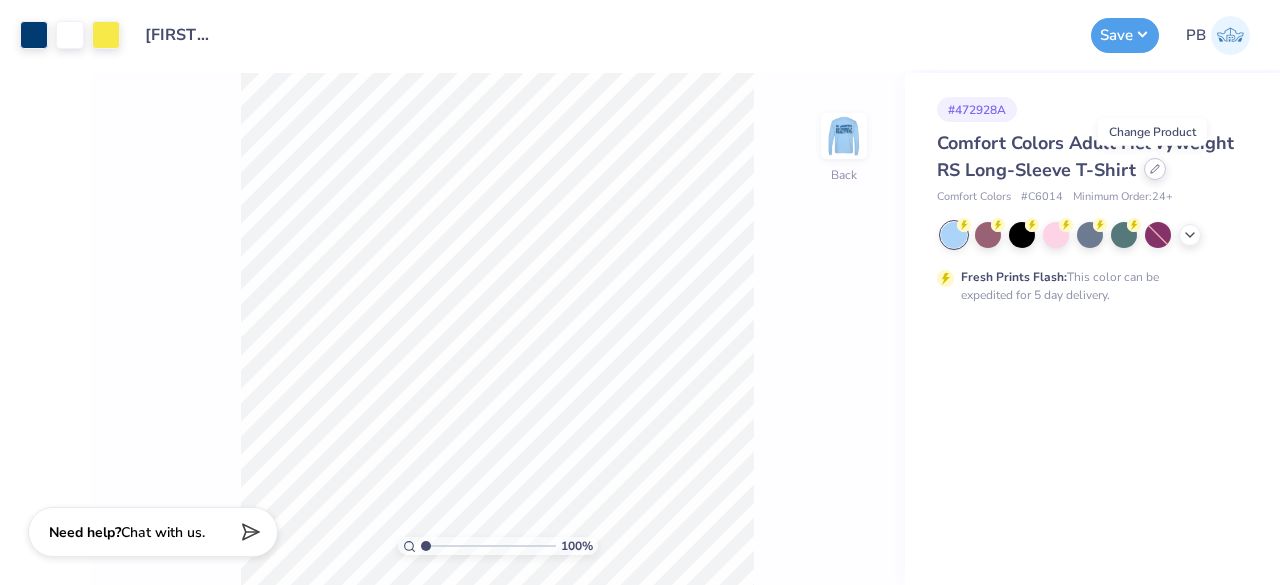 click 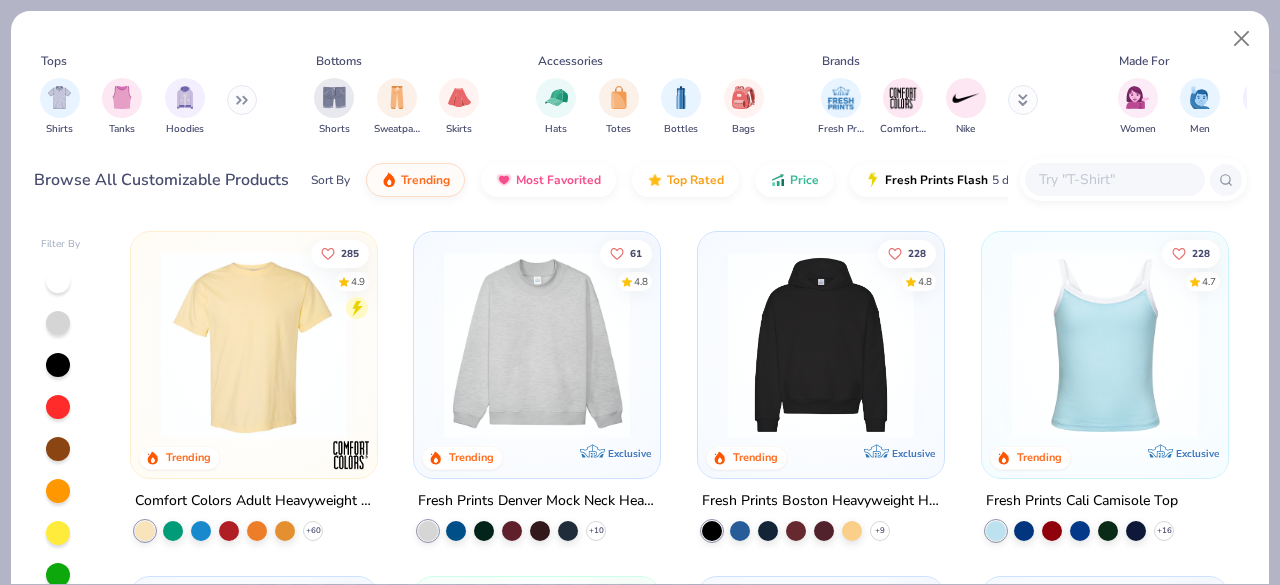 click at bounding box center (1114, 179) 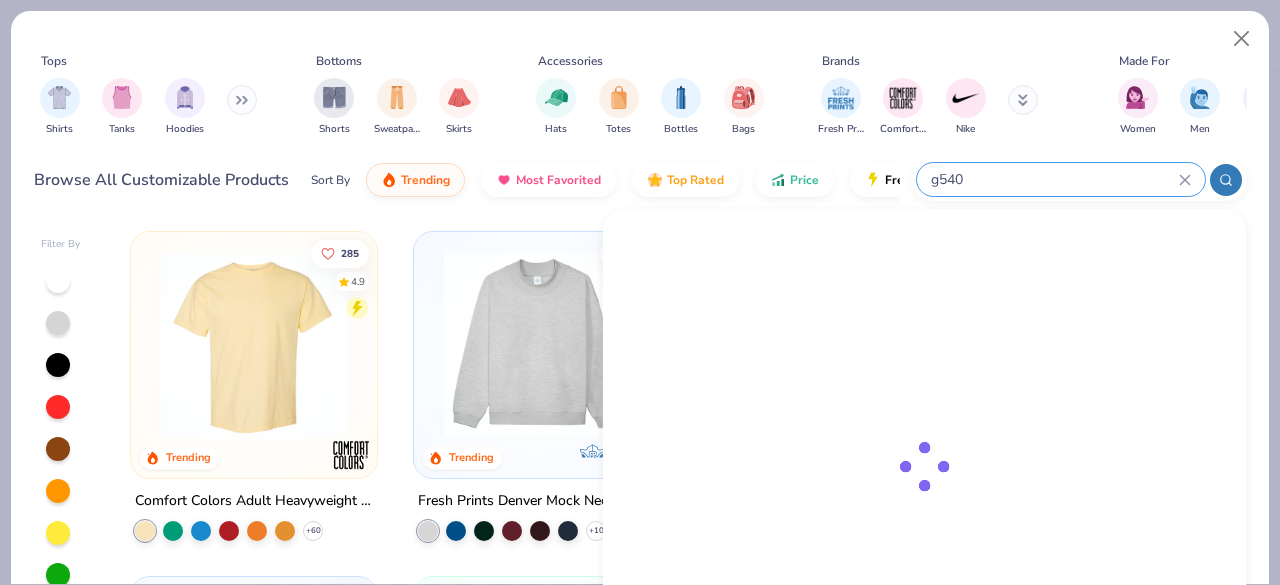 type on "g540" 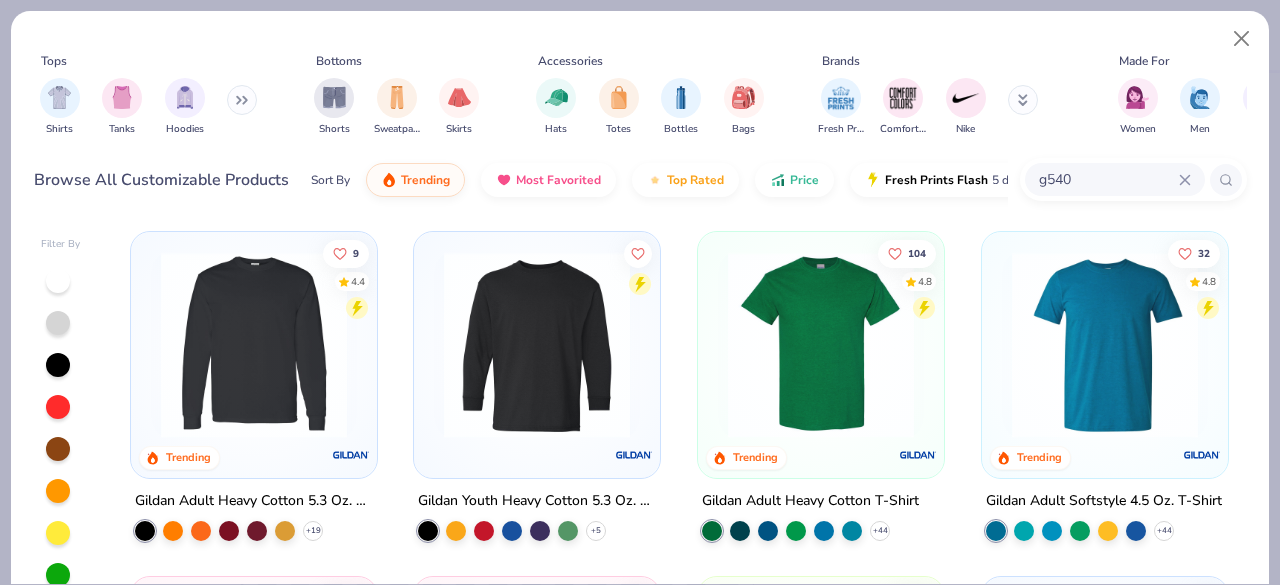 click at bounding box center (254, 345) 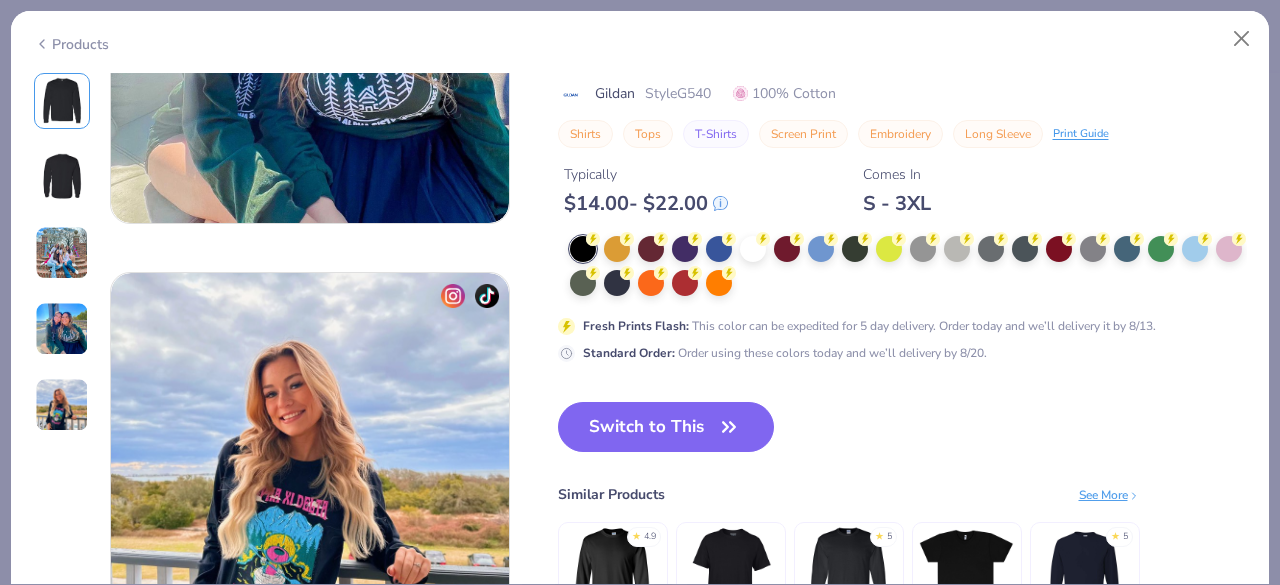 scroll, scrollTop: 1593, scrollLeft: 0, axis: vertical 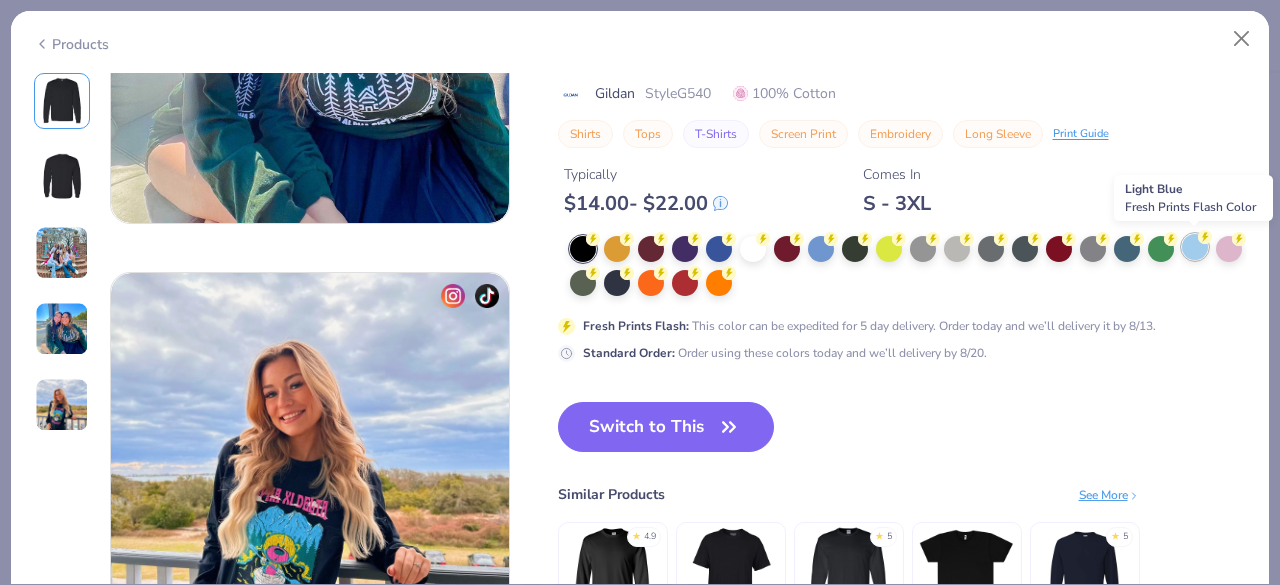 click 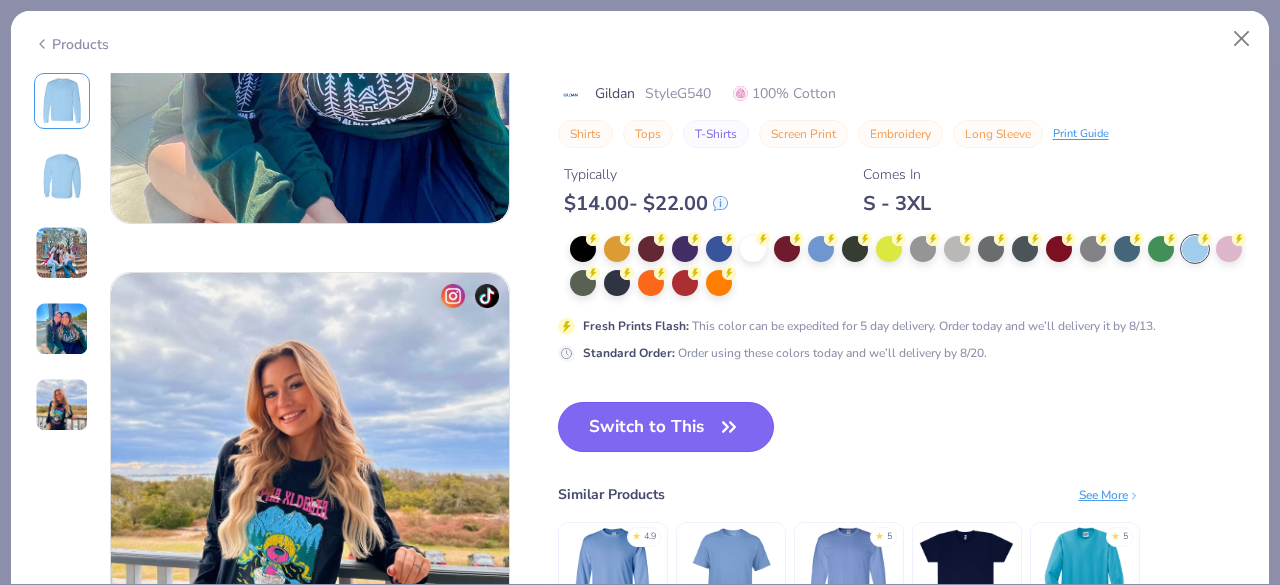 click on "Switch to This" at bounding box center [666, 427] 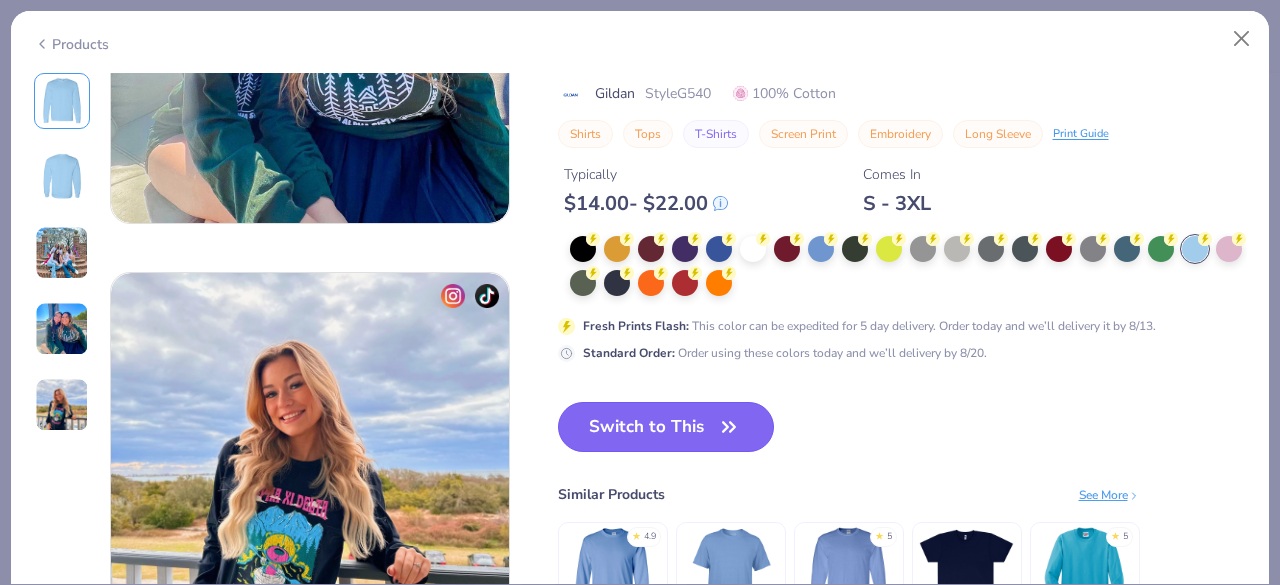click on "Switch to This" at bounding box center [666, 427] 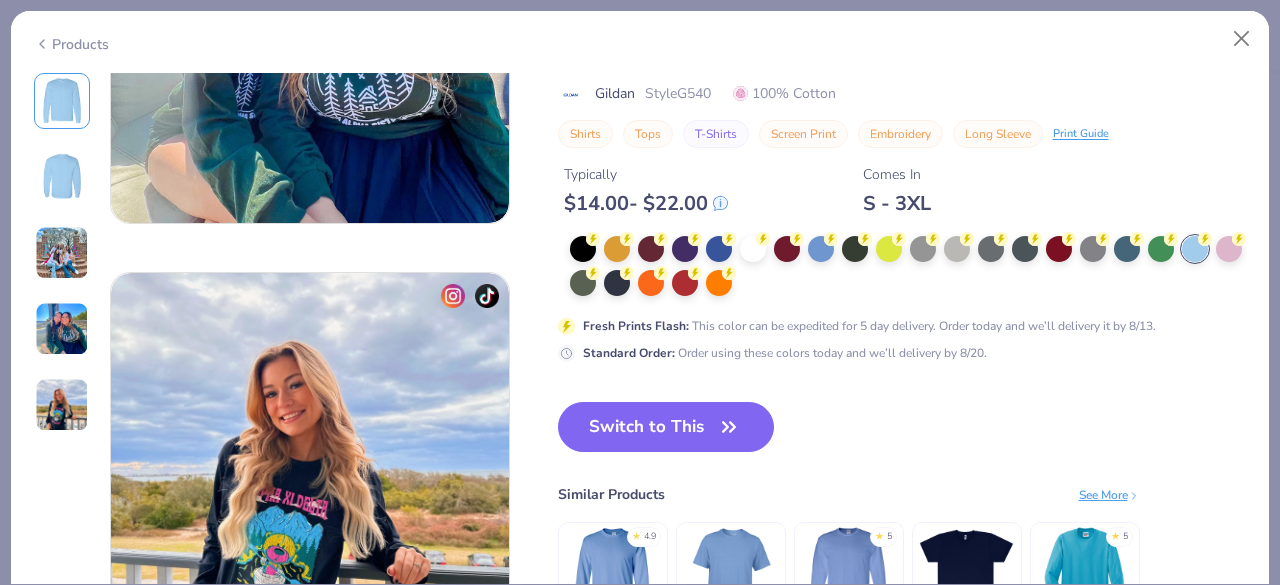 scroll, scrollTop: 2313, scrollLeft: 0, axis: vertical 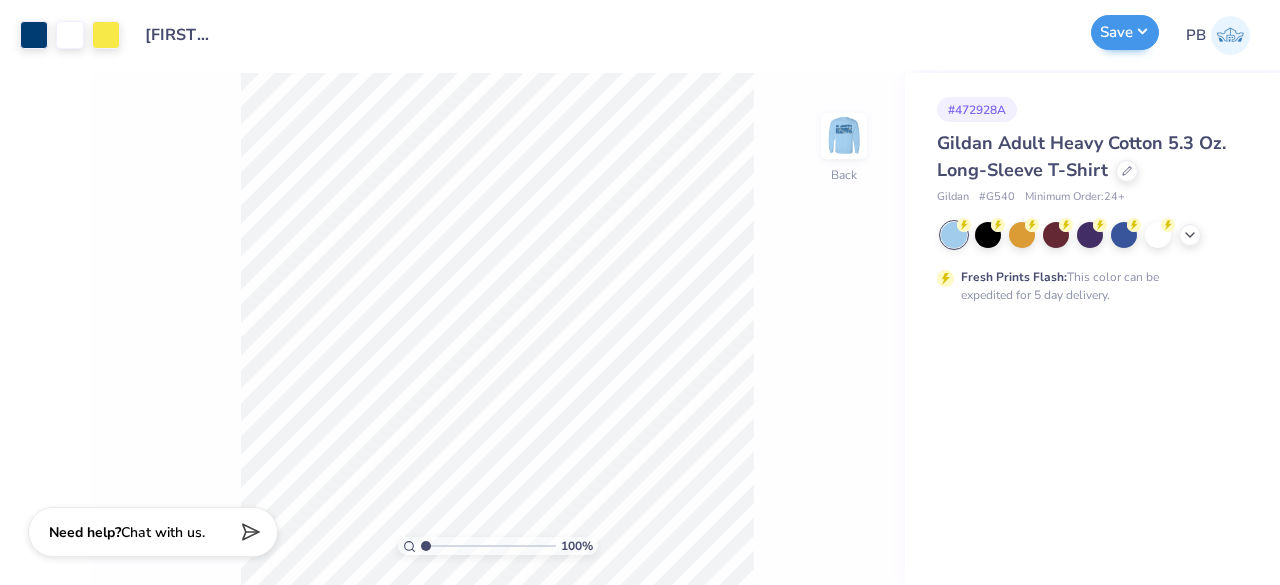 click on "Save" at bounding box center [1125, 32] 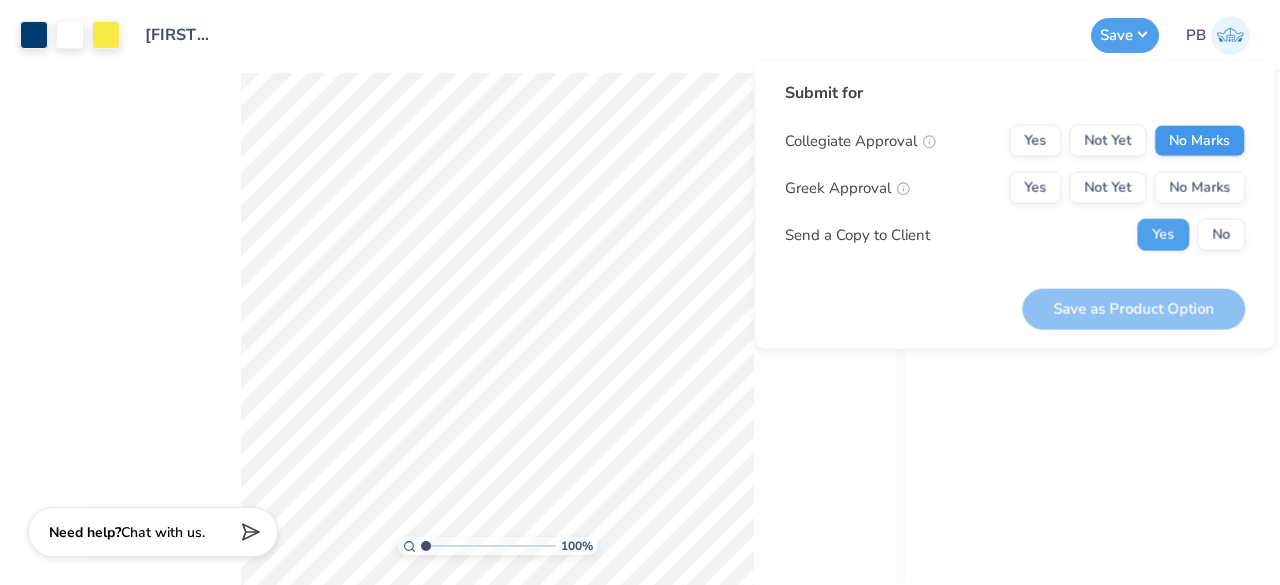 click on "No Marks" at bounding box center [1199, 141] 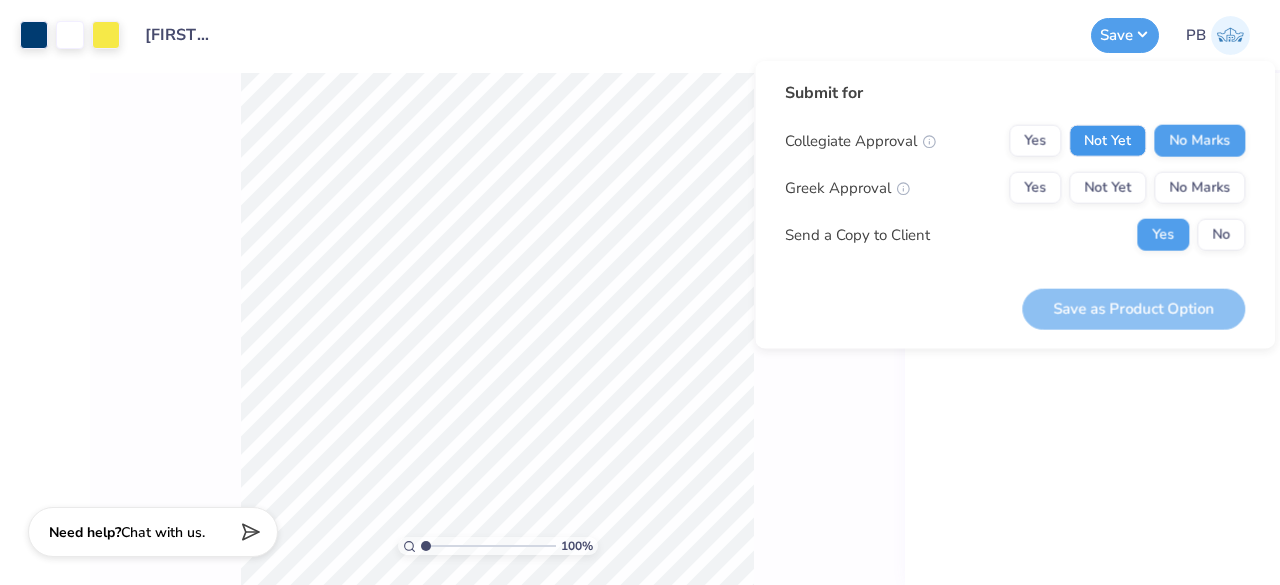 click on "Not Yet" at bounding box center [1107, 141] 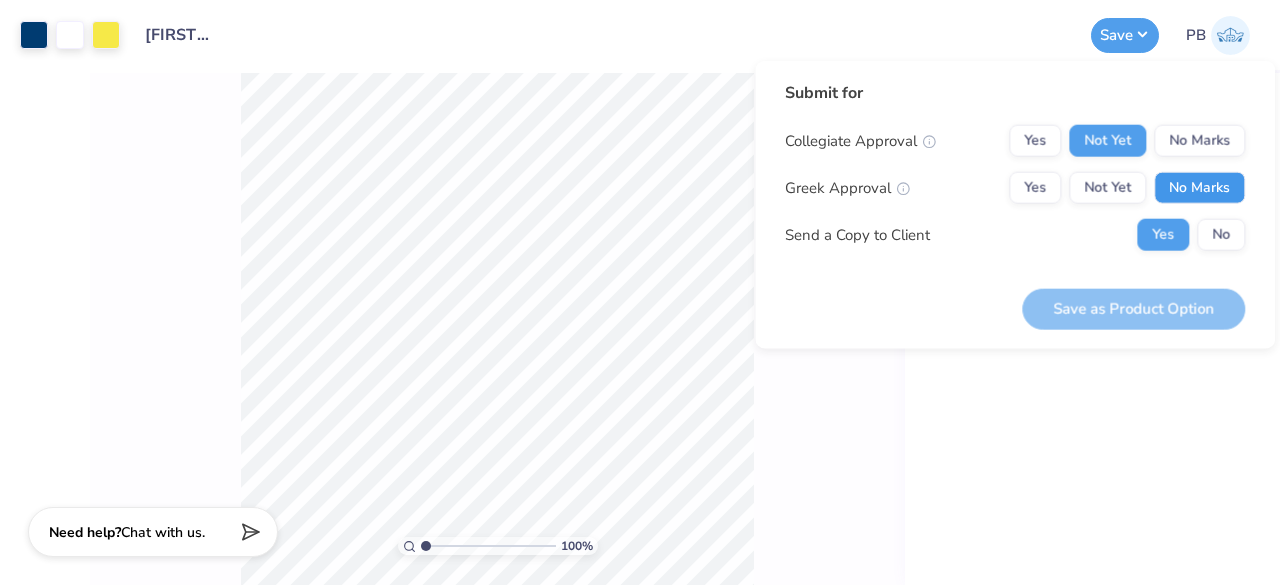 click on "No Marks" at bounding box center (1199, 188) 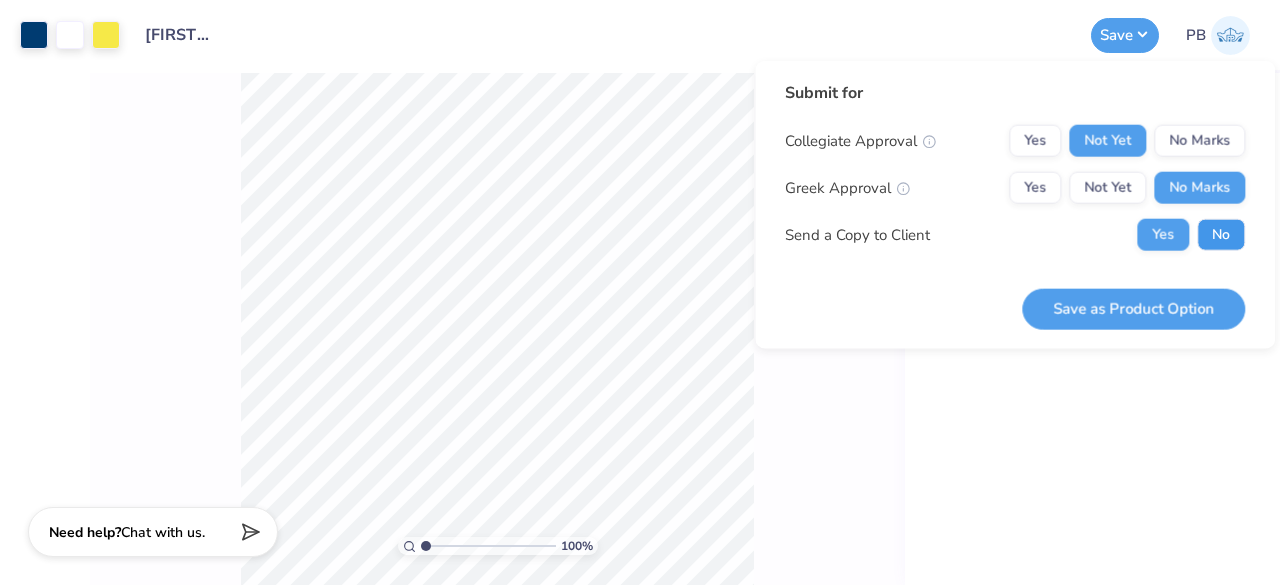 click on "No" at bounding box center (1221, 235) 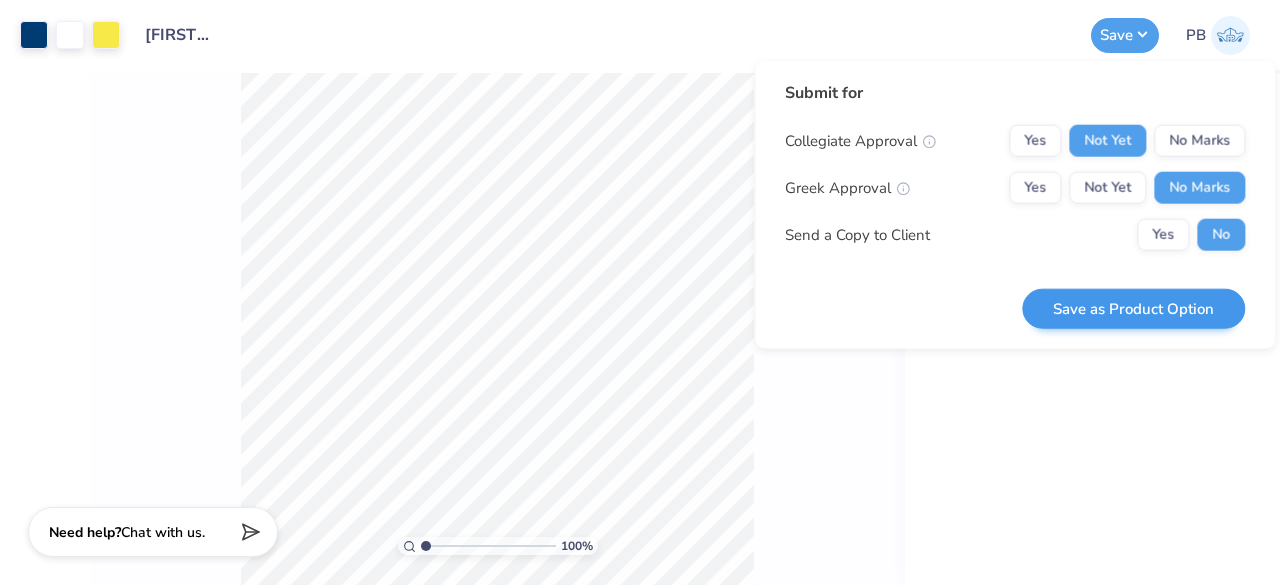 click on "Save as Product Option" at bounding box center [1133, 308] 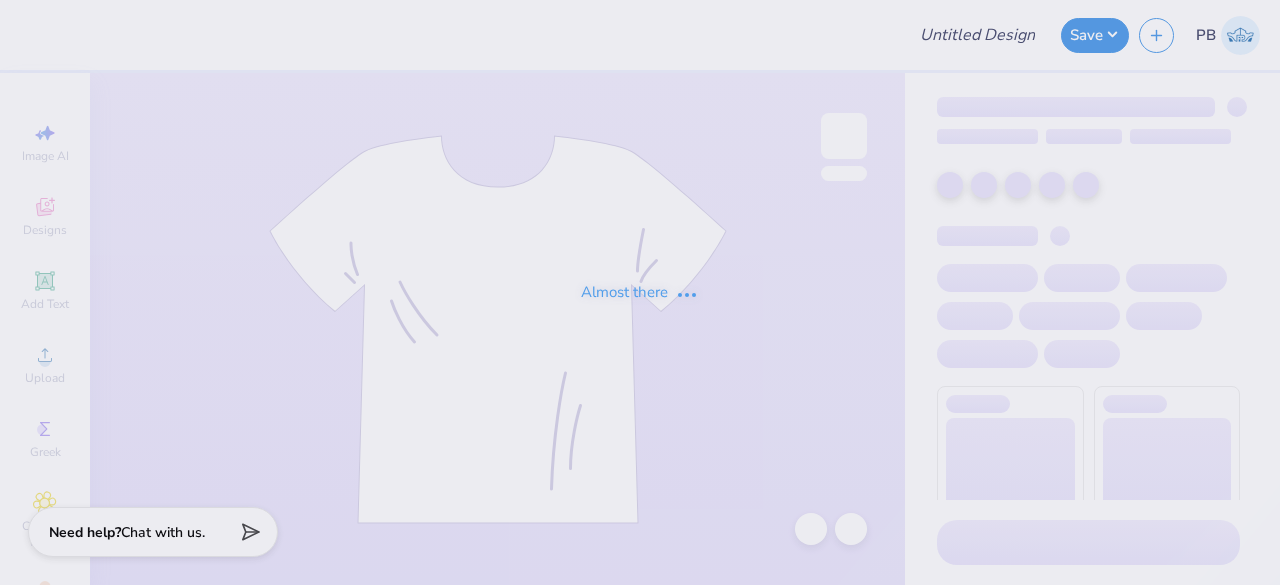 scroll, scrollTop: 0, scrollLeft: 0, axis: both 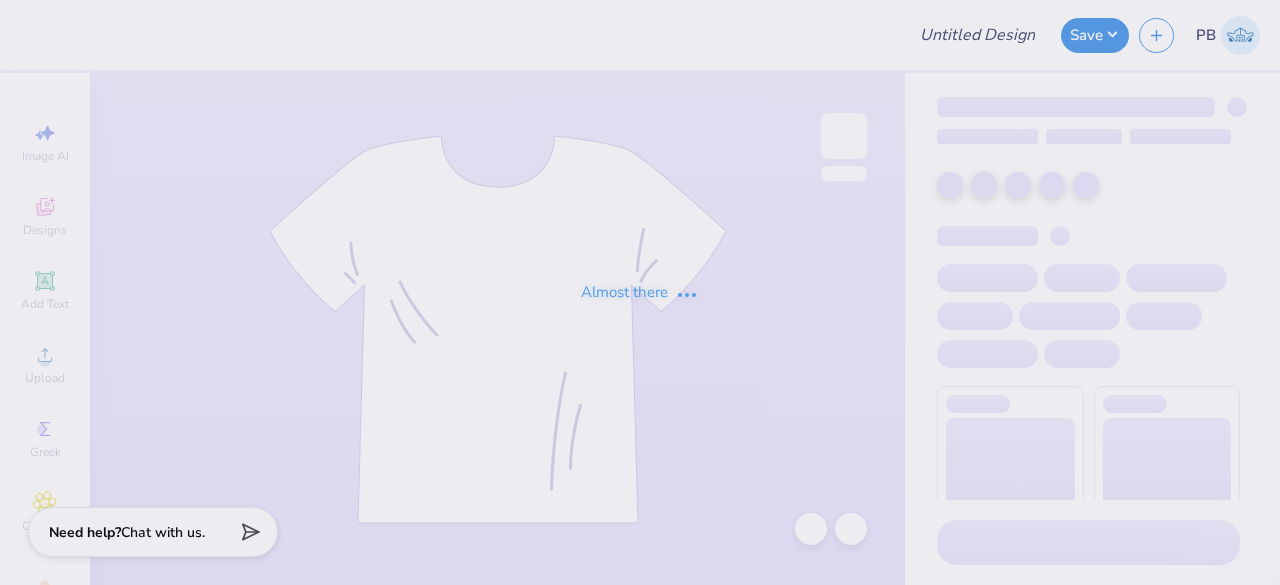 type on "SHORTS" 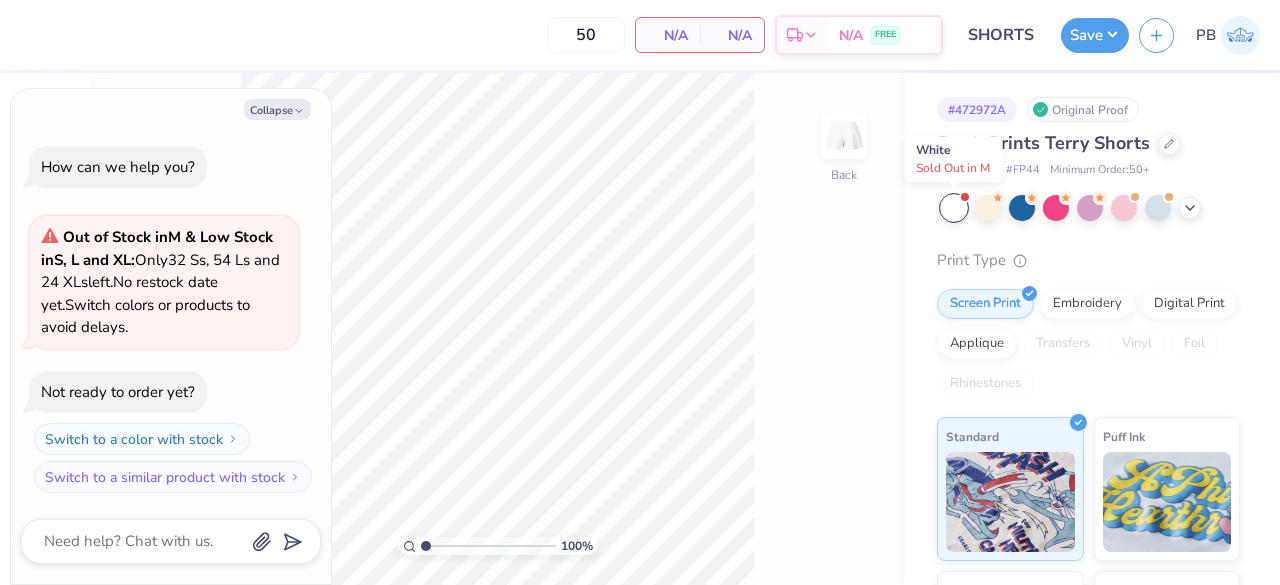 type on "x" 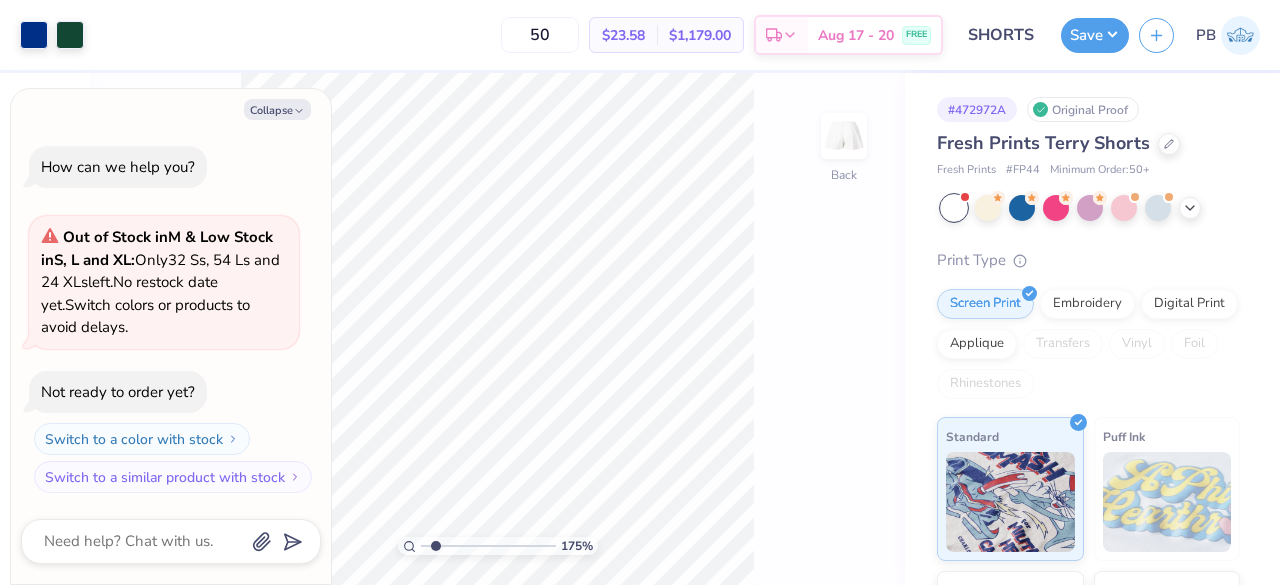 type on "1.74931141304463" 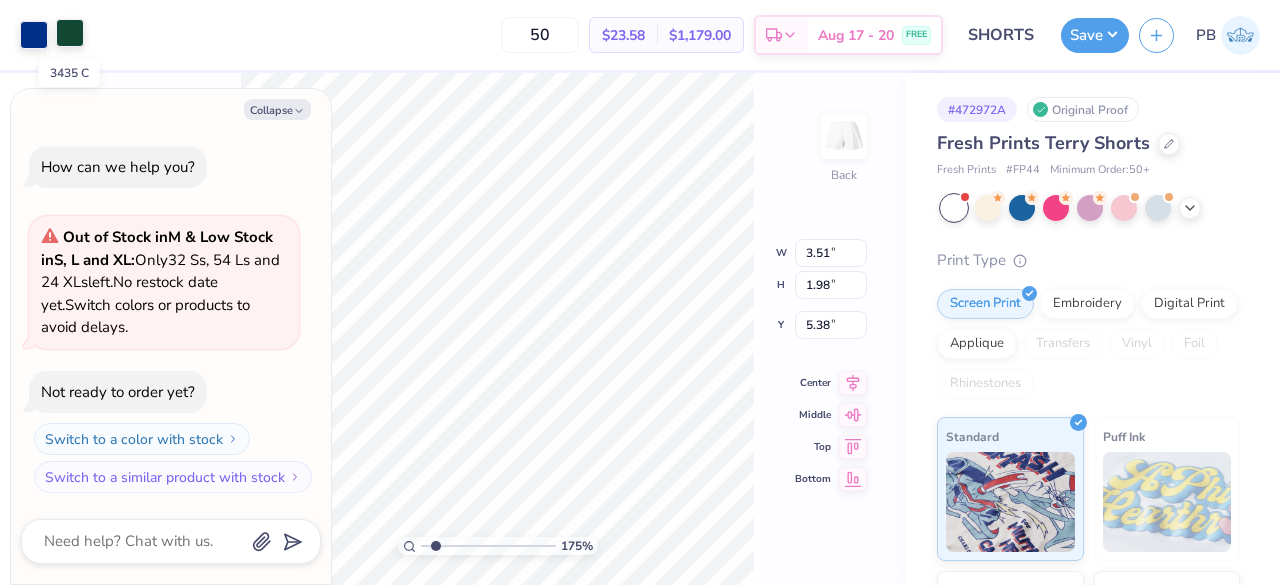 click at bounding box center (70, 33) 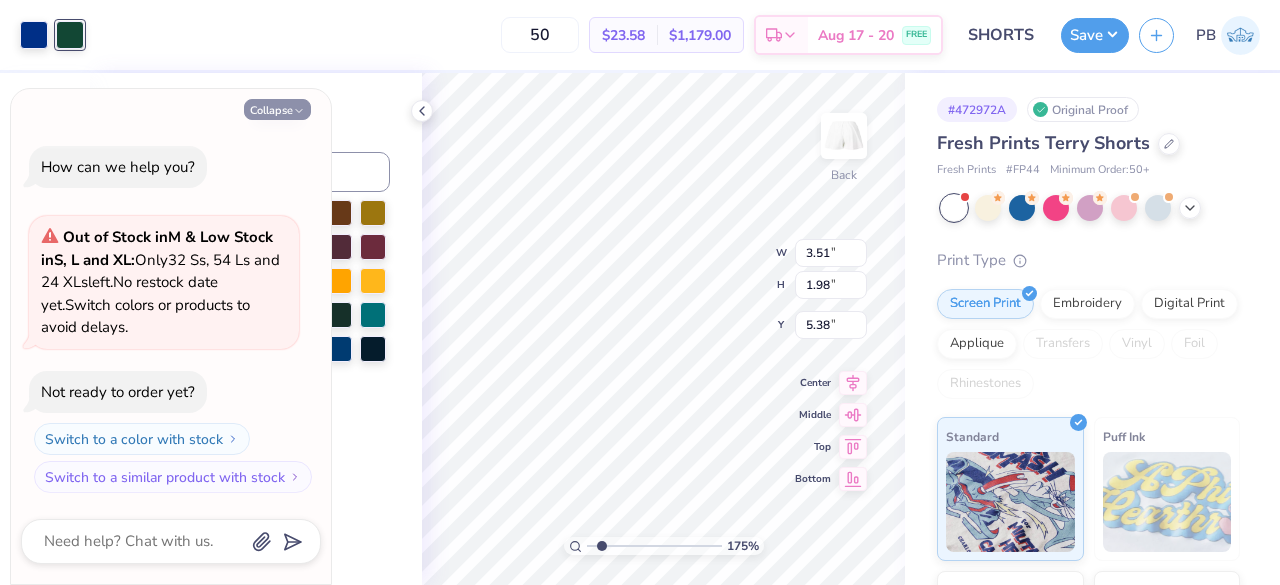 click 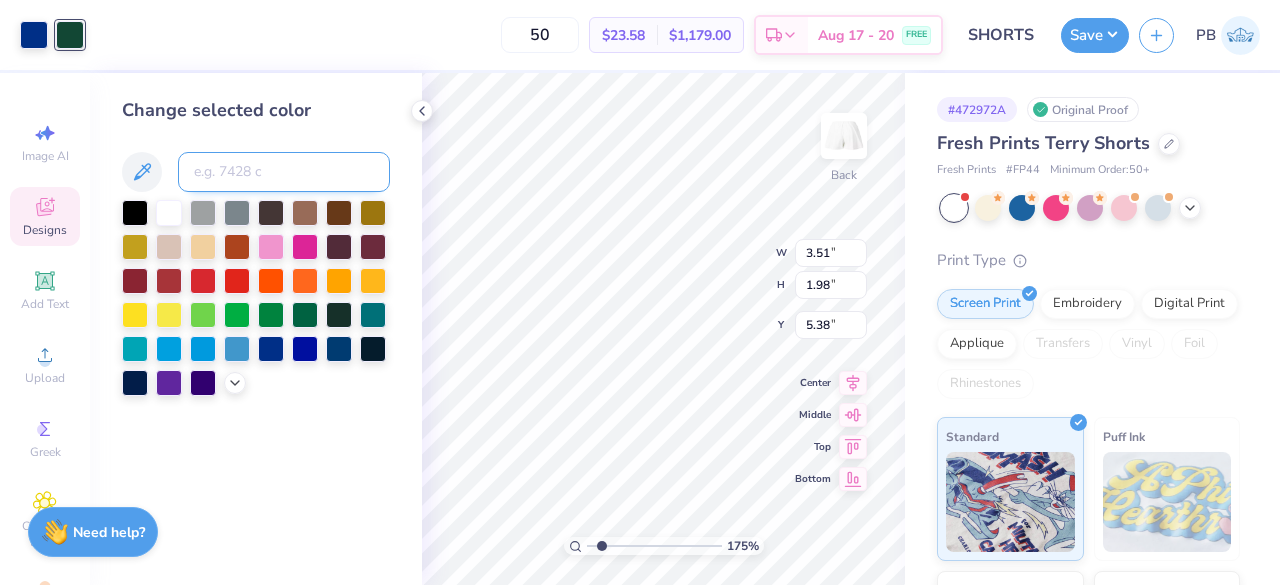 click at bounding box center (284, 172) 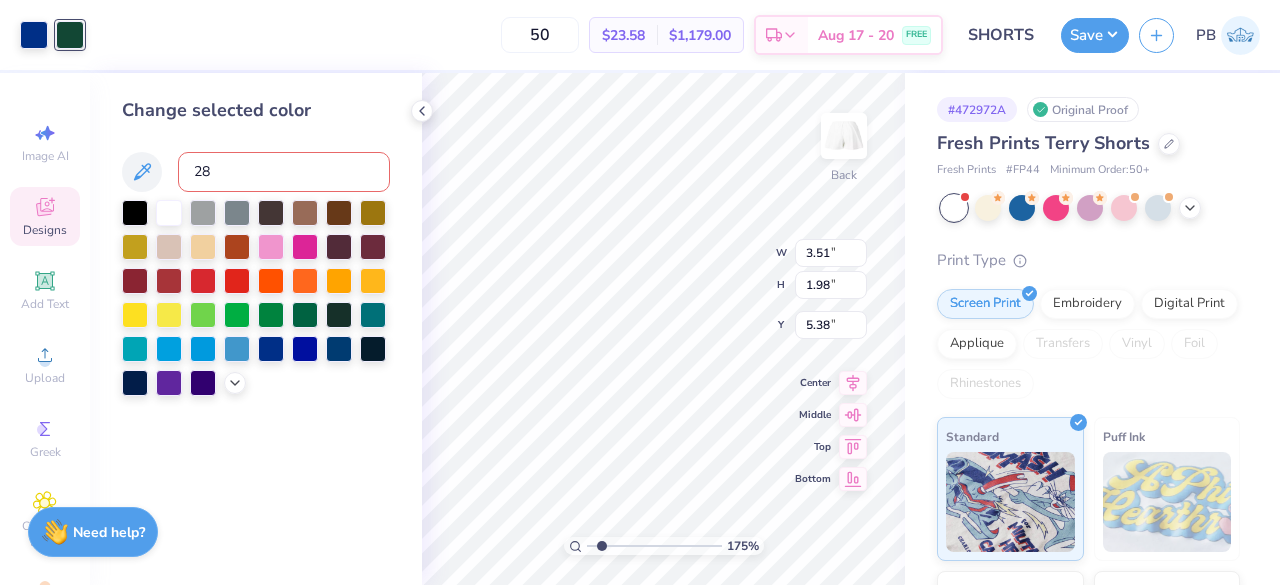 type on "287" 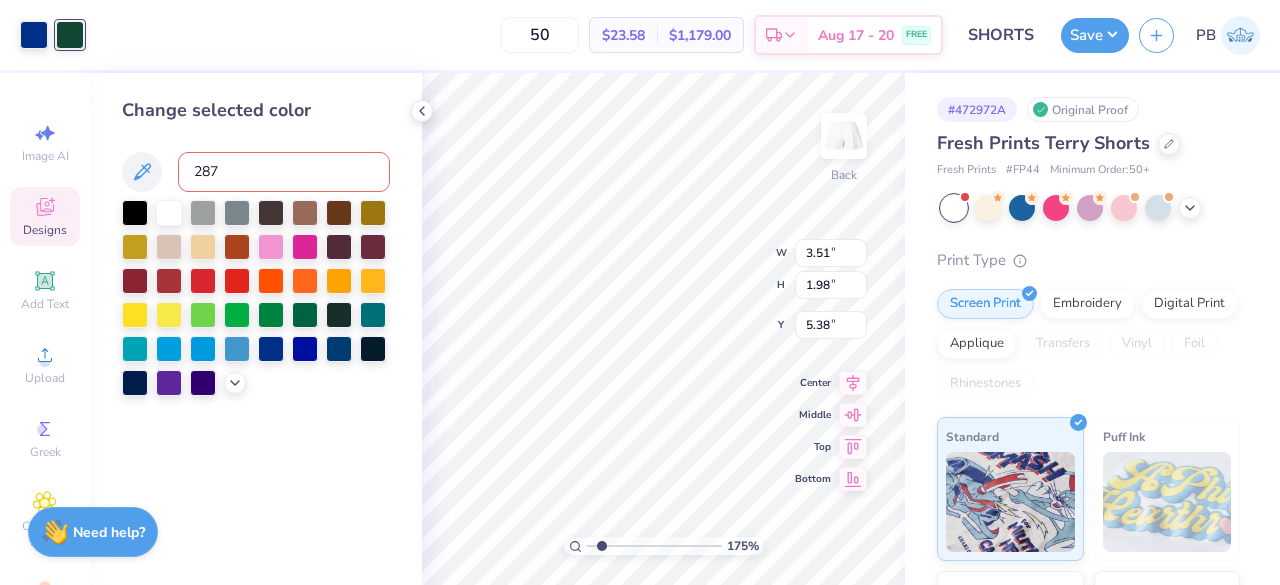 type 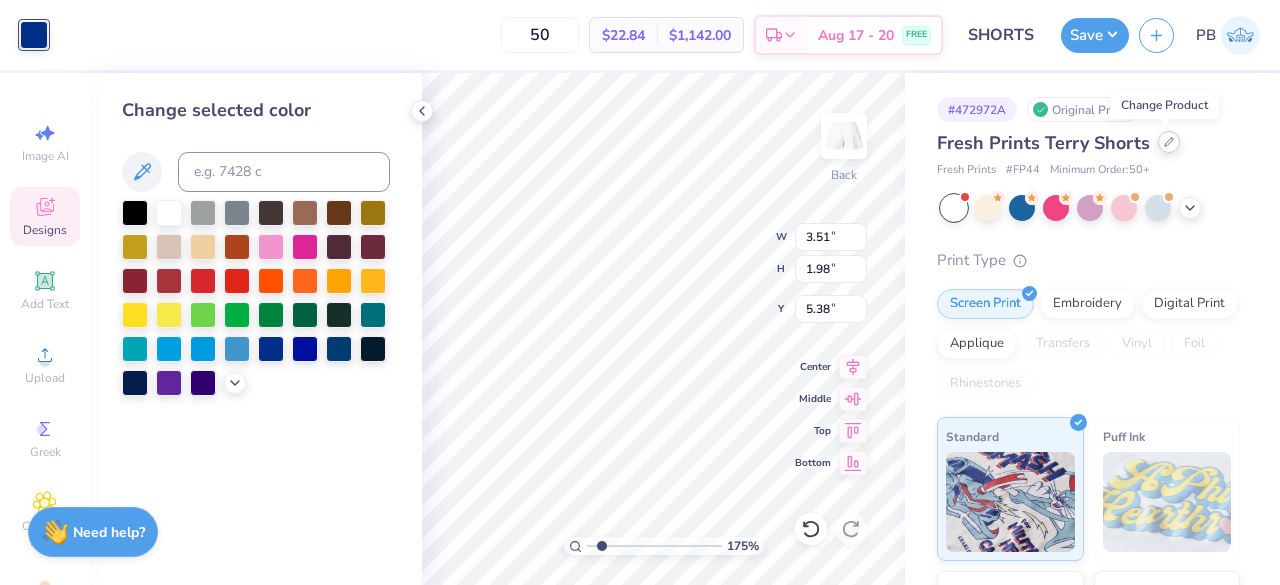 click at bounding box center (1169, 142) 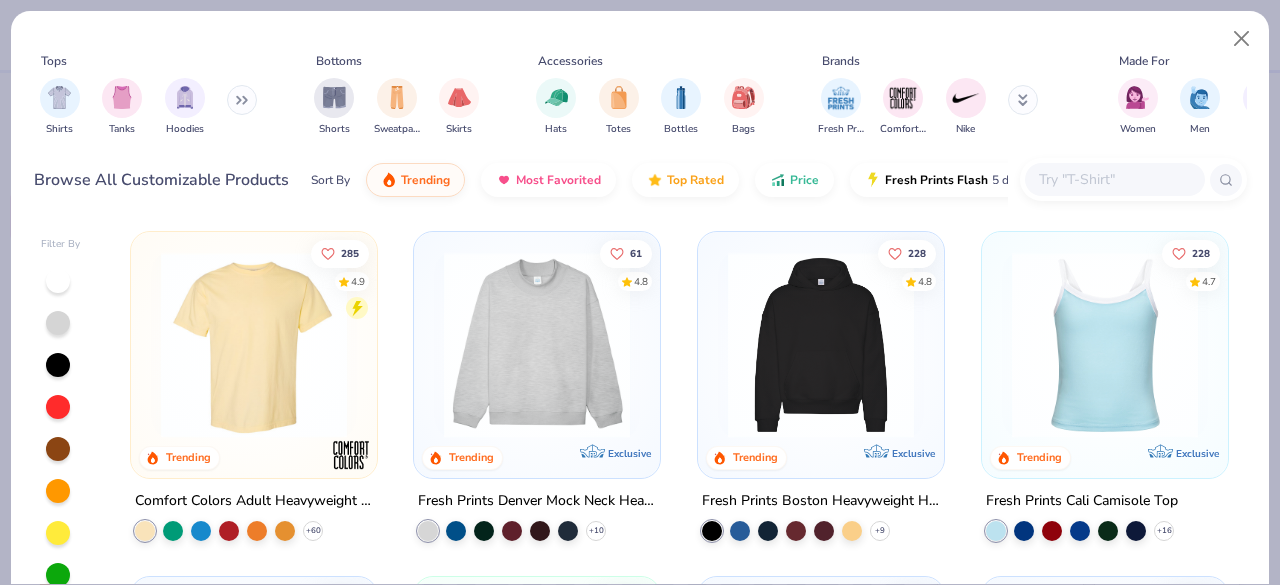 click at bounding box center [1114, 179] 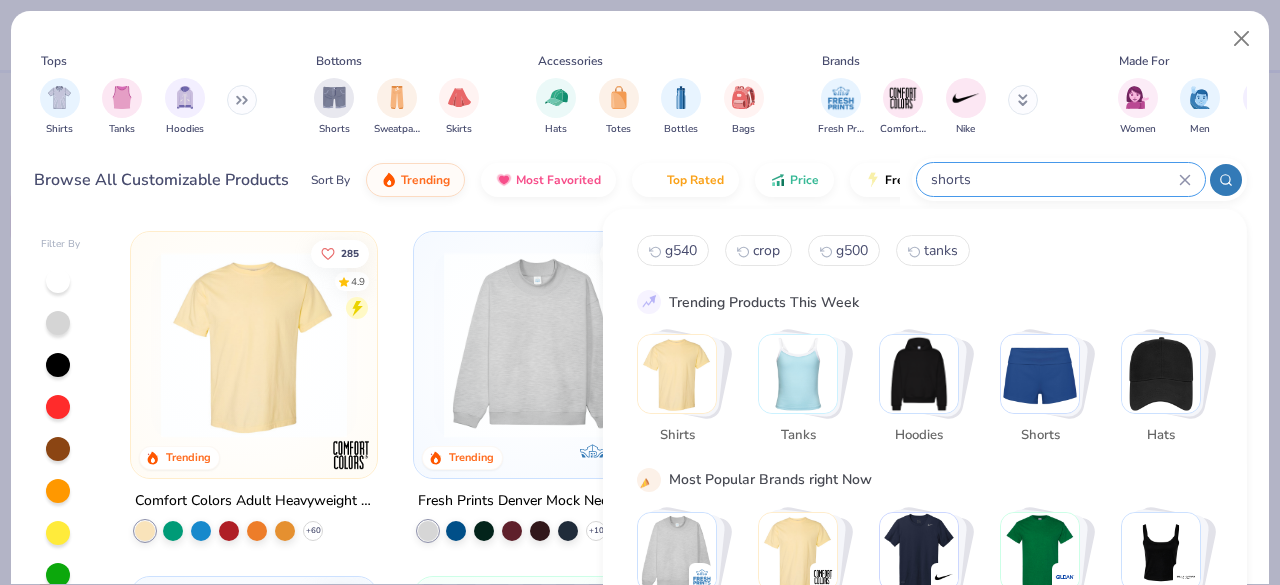 type on "shorts" 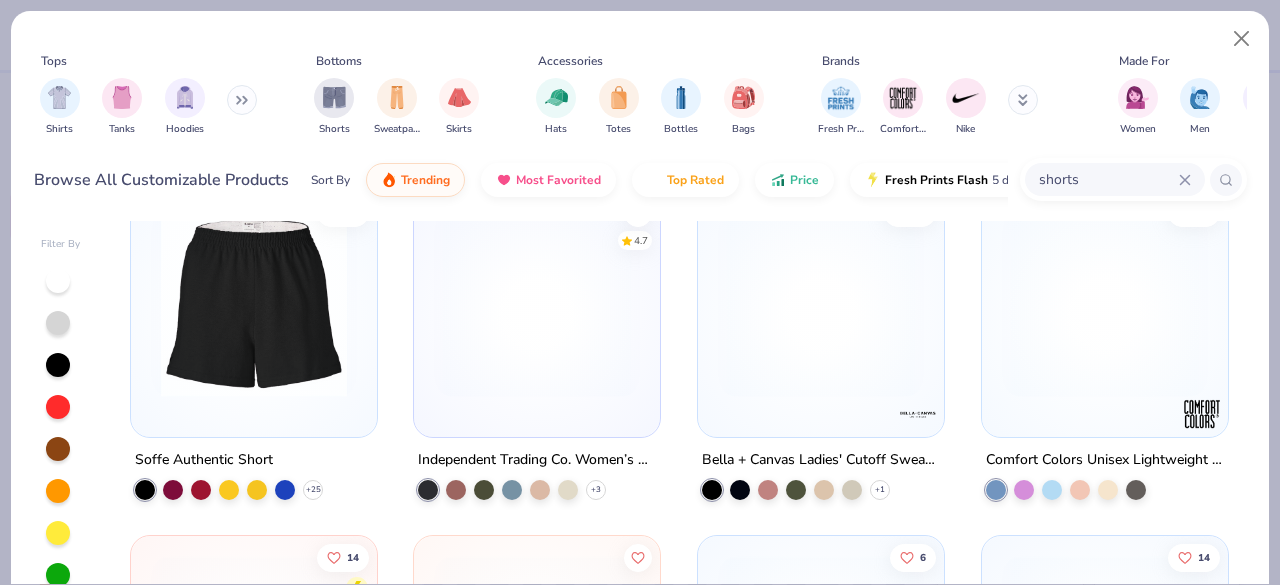 scroll, scrollTop: 2453, scrollLeft: 0, axis: vertical 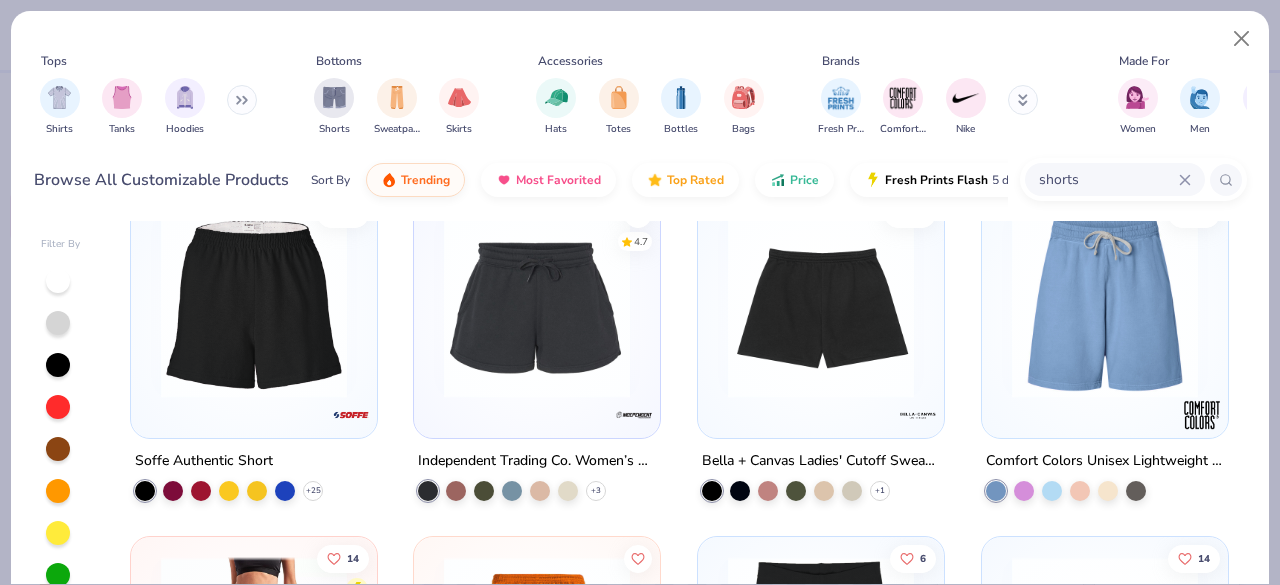 click at bounding box center (537, 305) 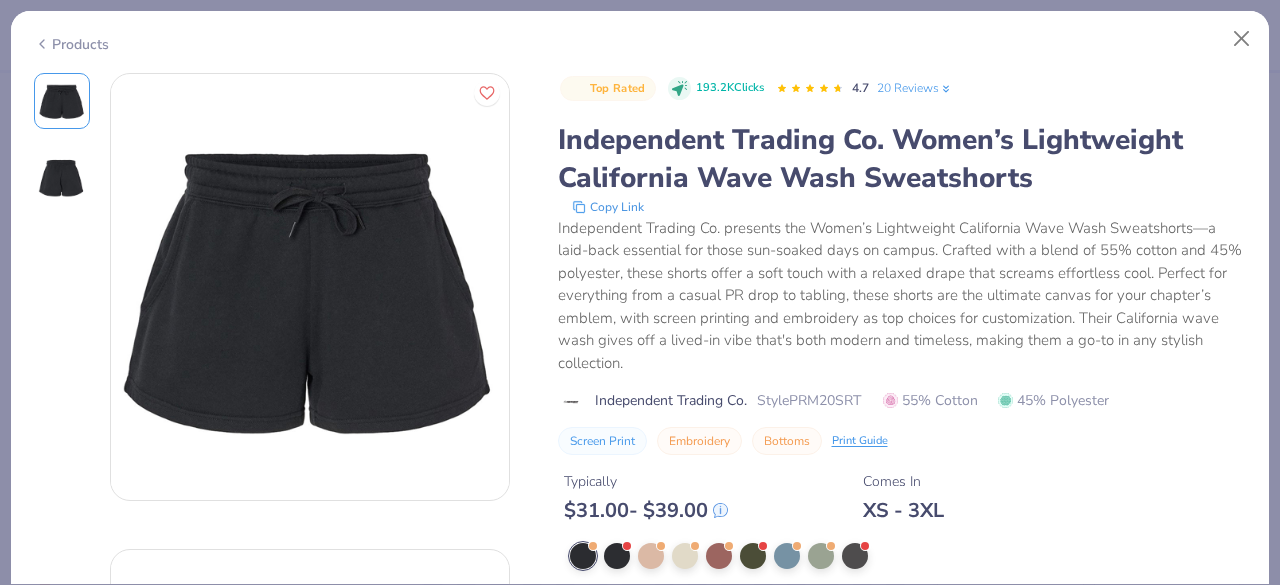 click 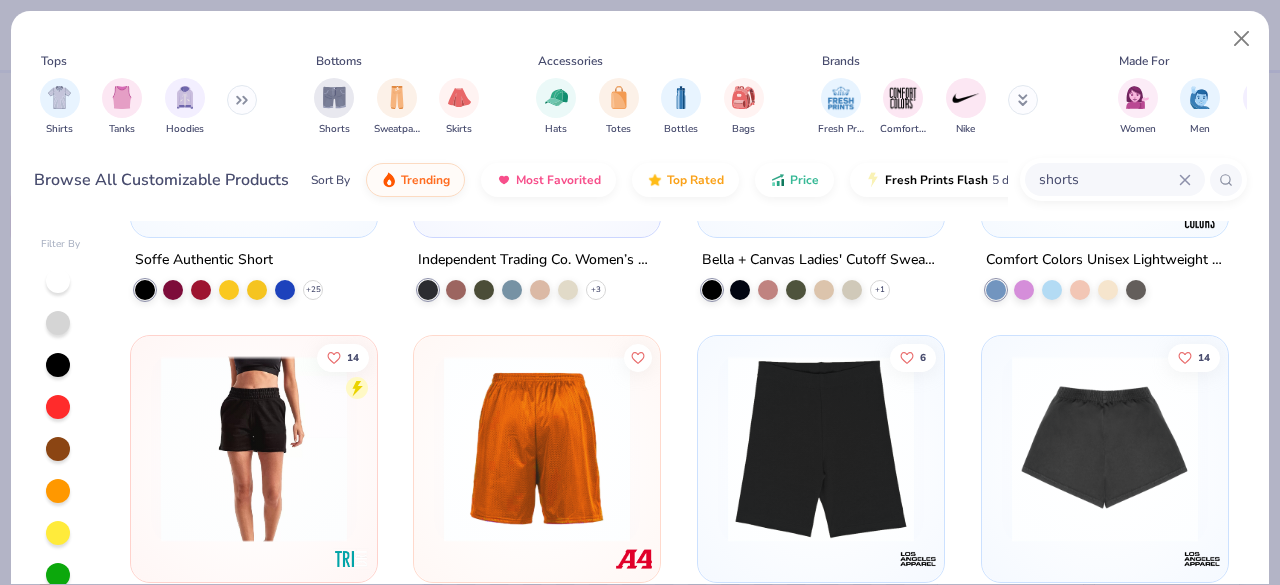 scroll, scrollTop: 2653, scrollLeft: 0, axis: vertical 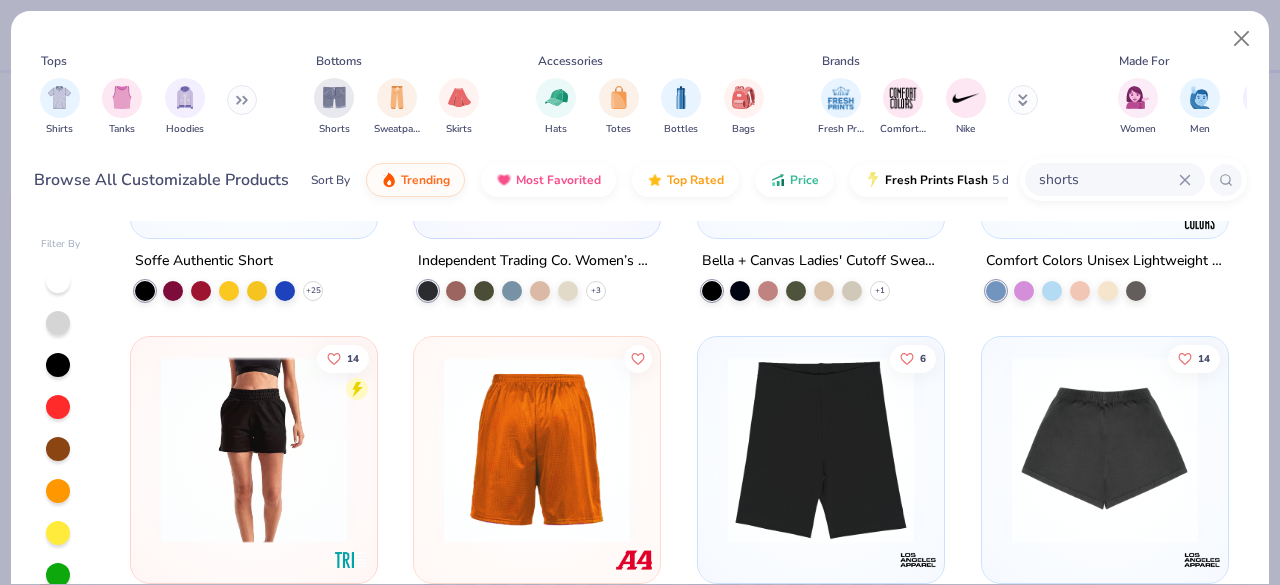 click at bounding box center [254, 450] 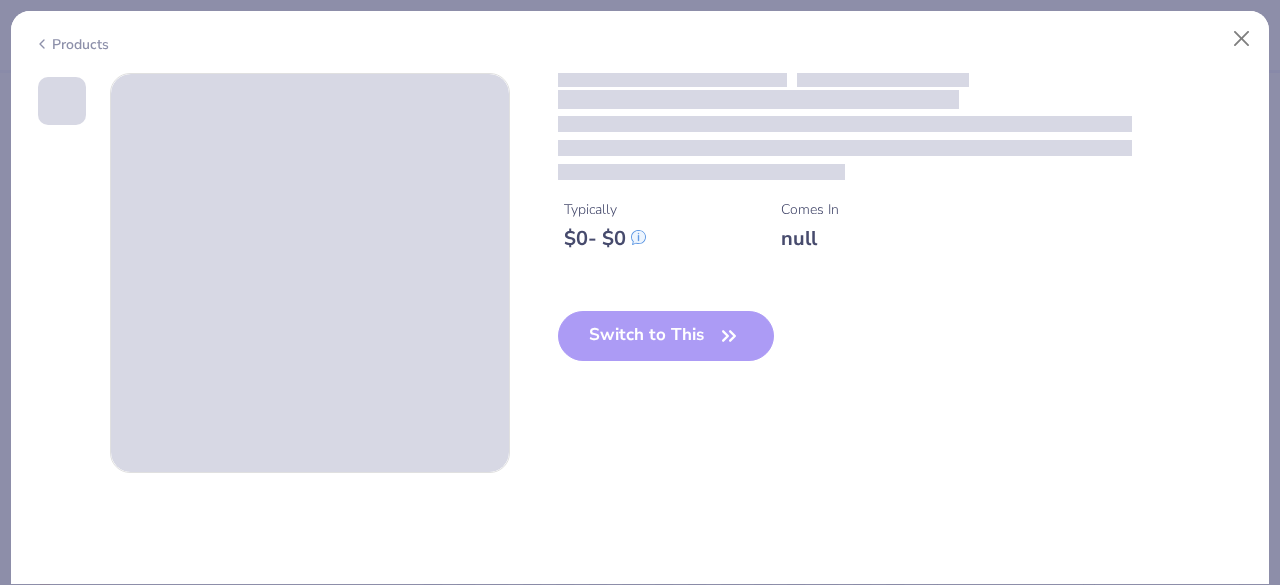 type on "1.74931141304463" 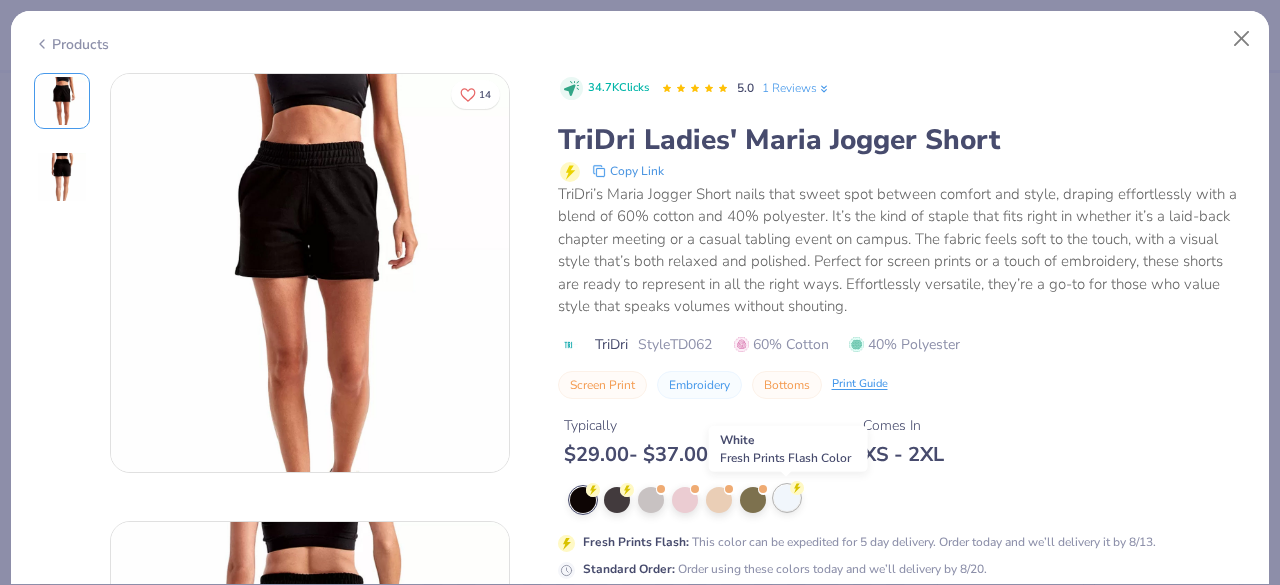 click at bounding box center [787, 498] 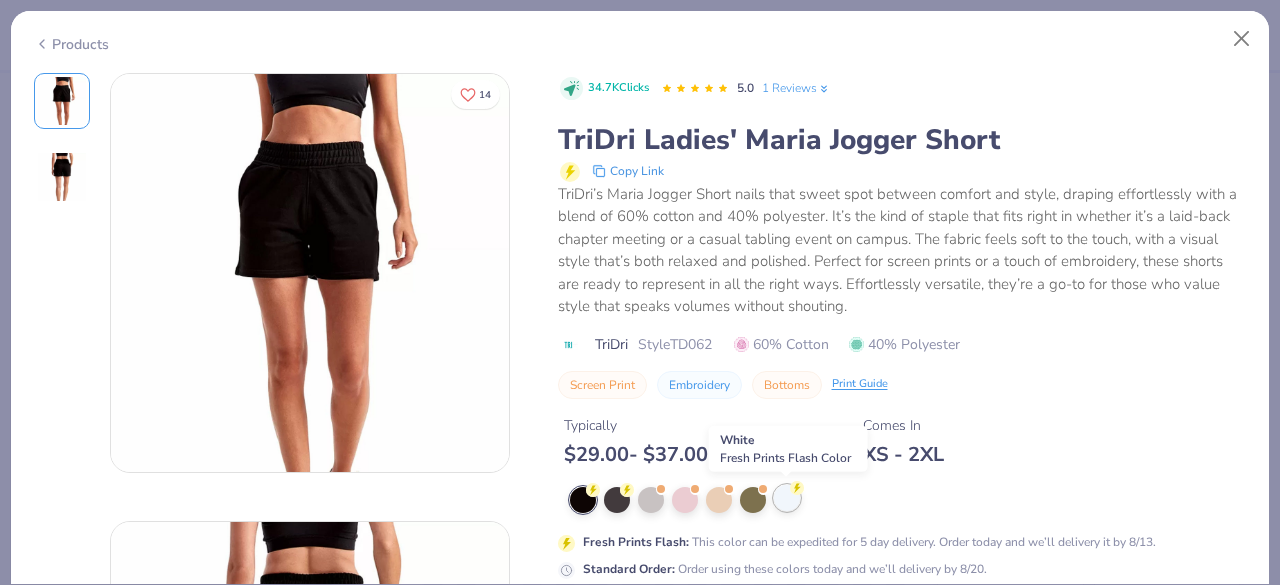 click at bounding box center (787, 498) 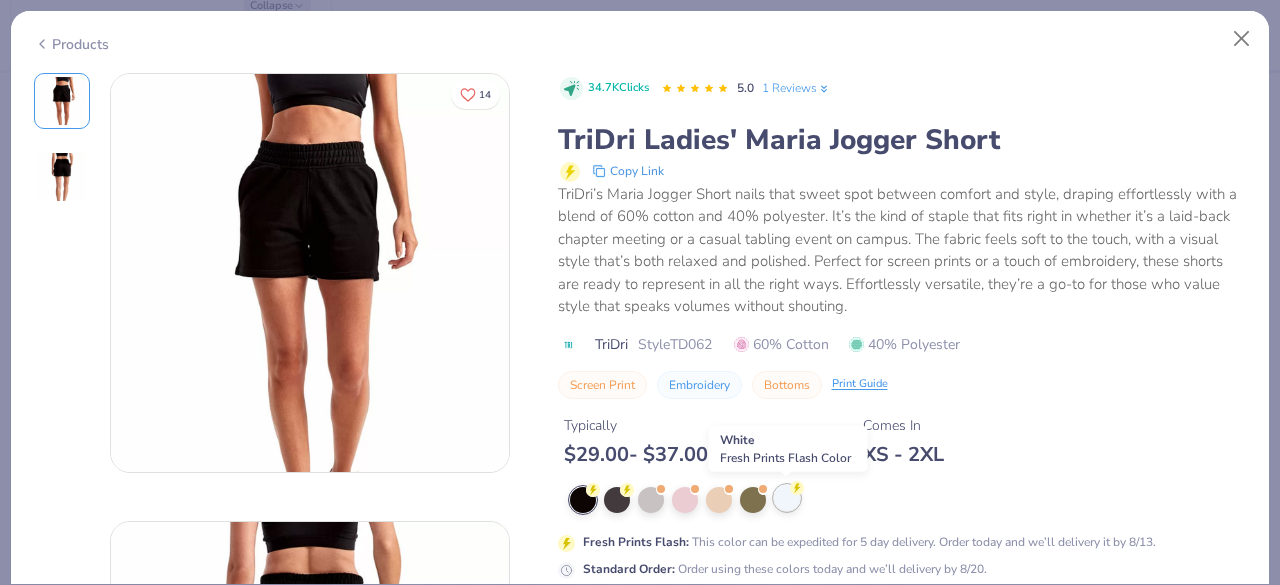scroll, scrollTop: 48, scrollLeft: 0, axis: vertical 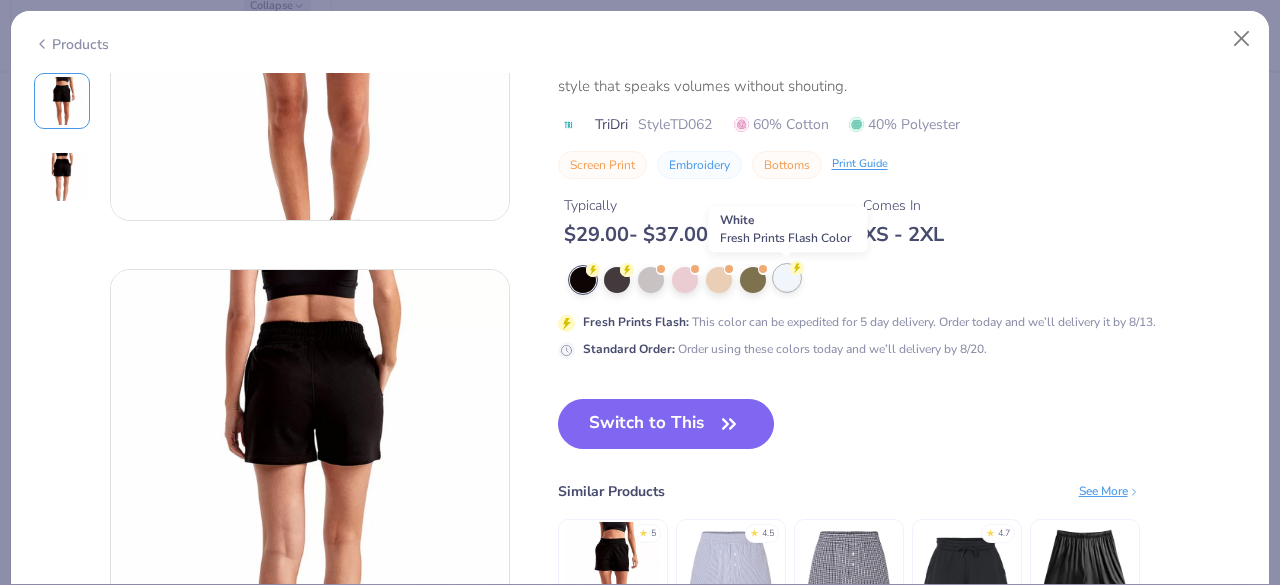click at bounding box center (787, 278) 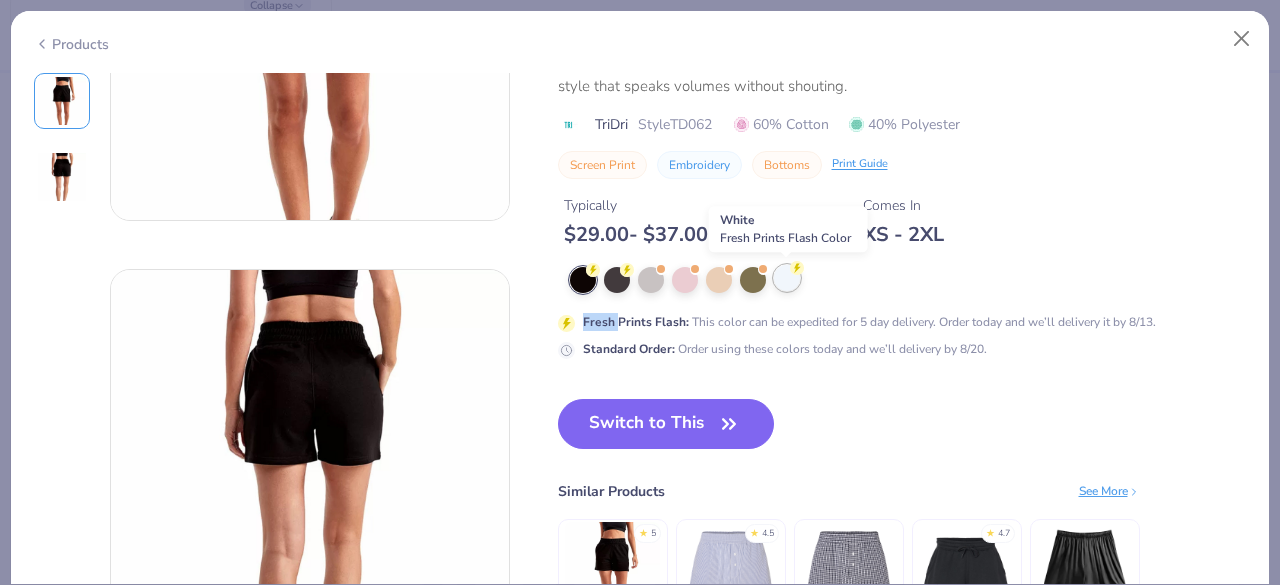 click at bounding box center (787, 278) 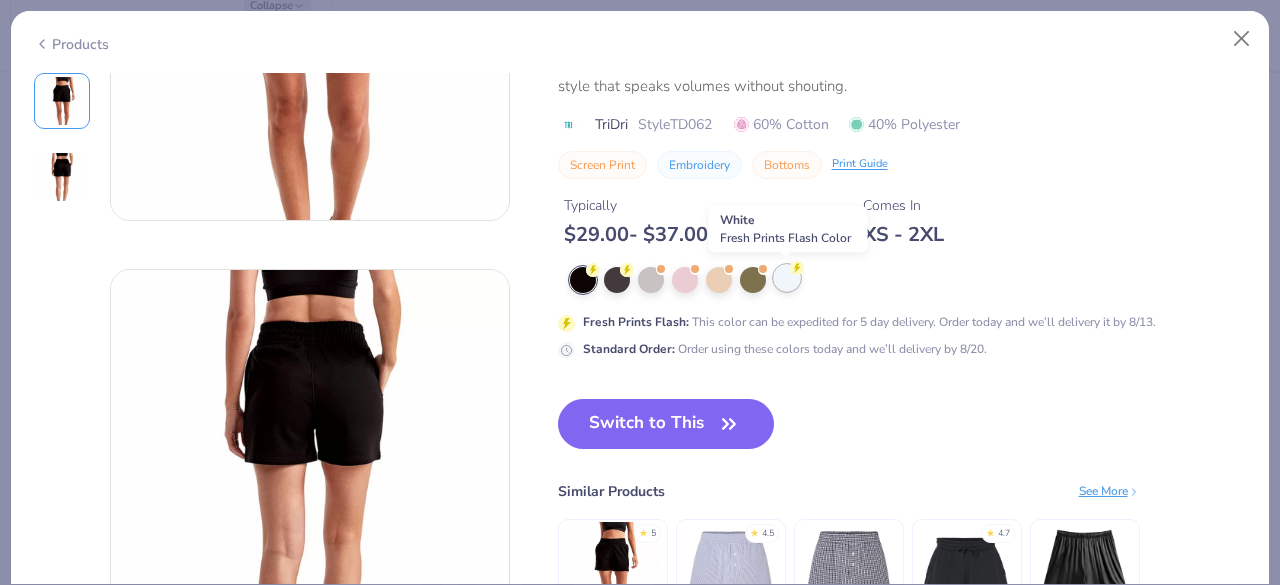 click at bounding box center (787, 278) 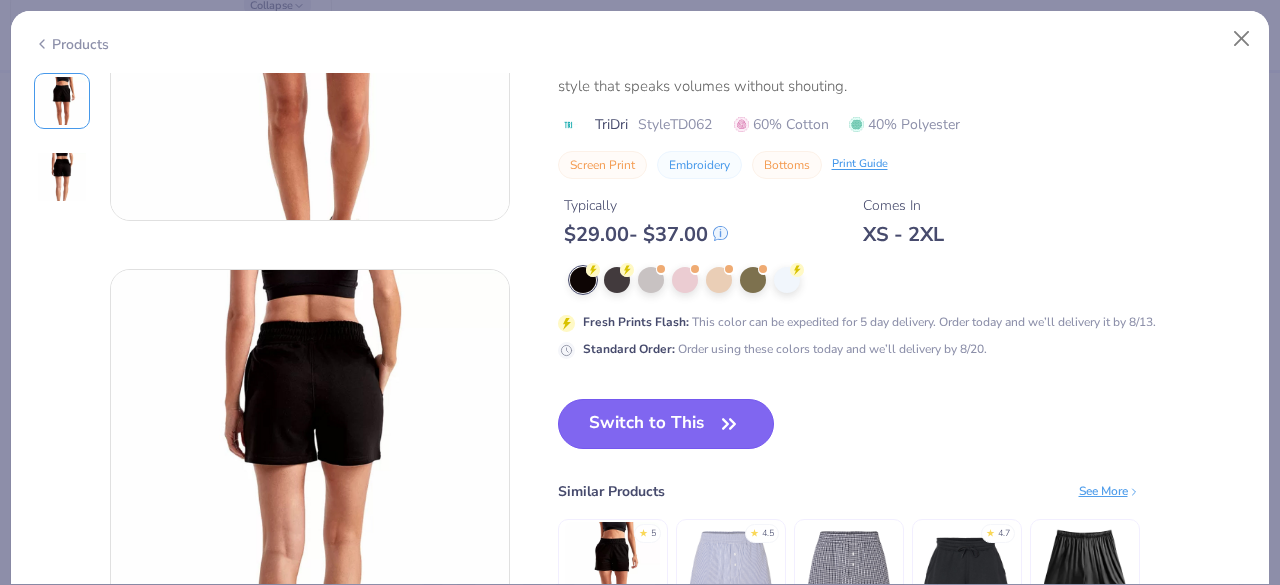 click on "Switch to This" at bounding box center (666, 424) 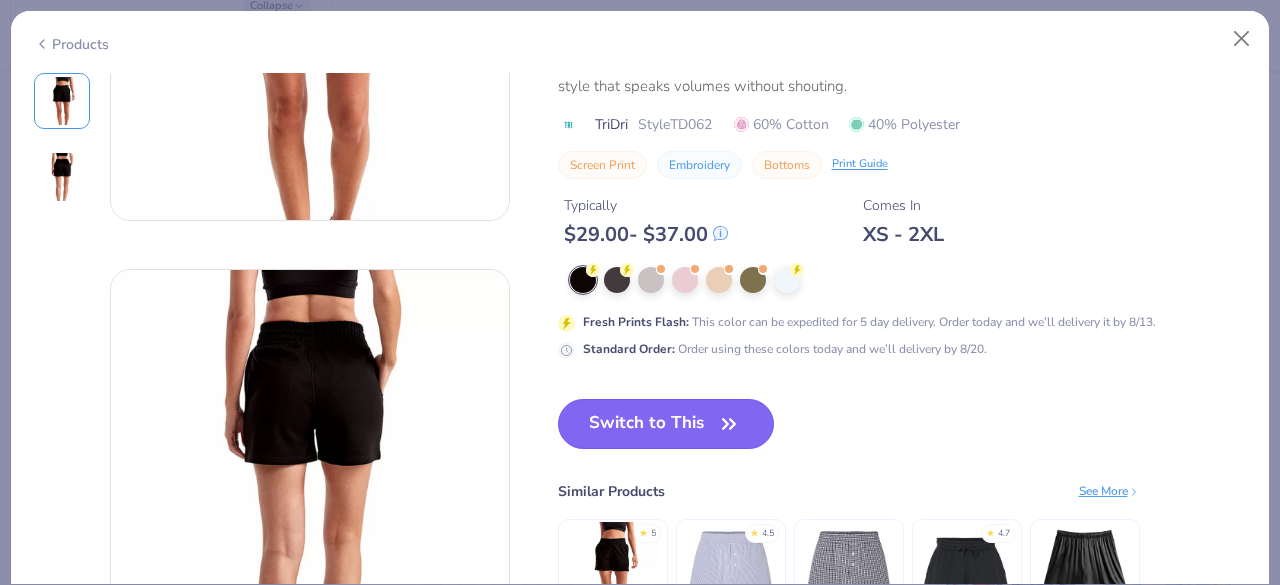type on "1.74931141304463" 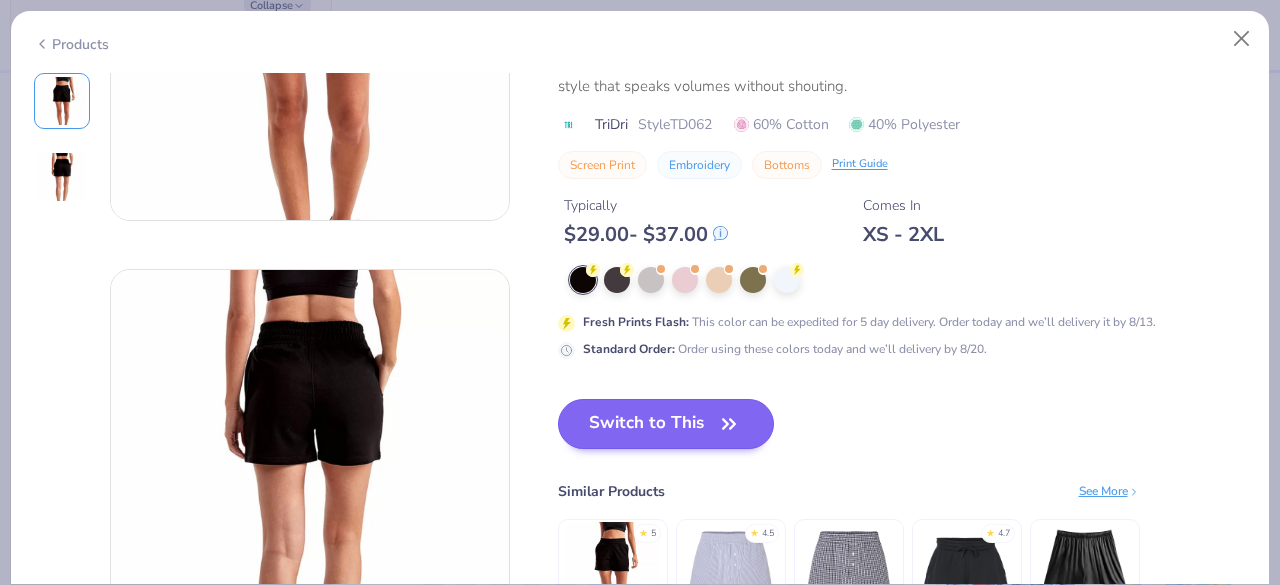 type on "1.74931141304463" 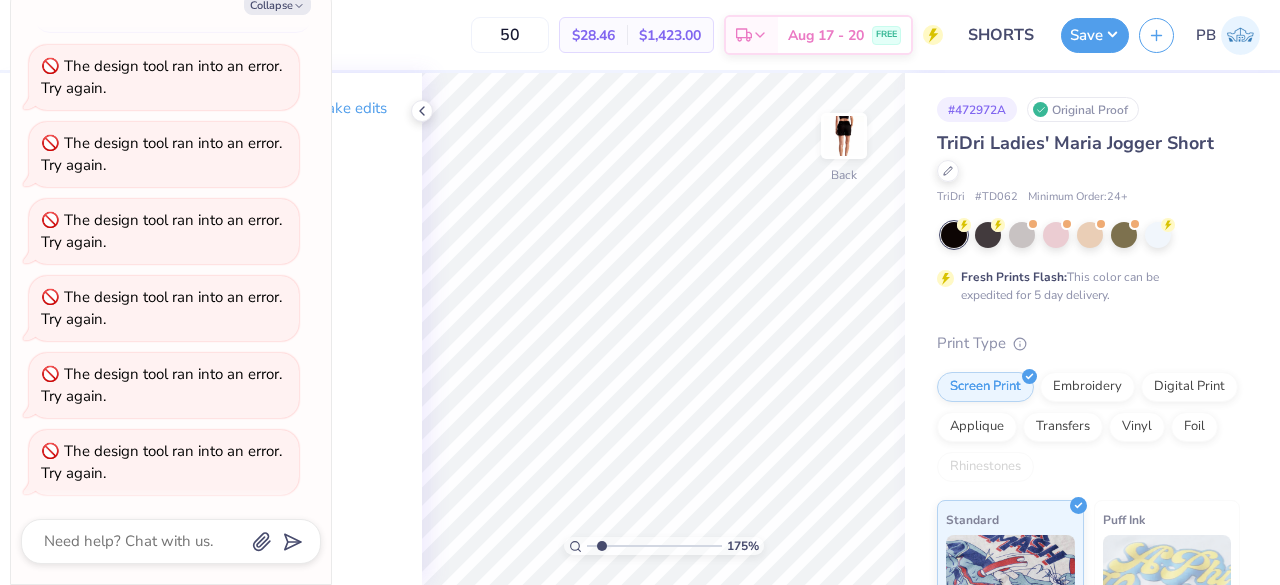 type on "1.74931141304463" 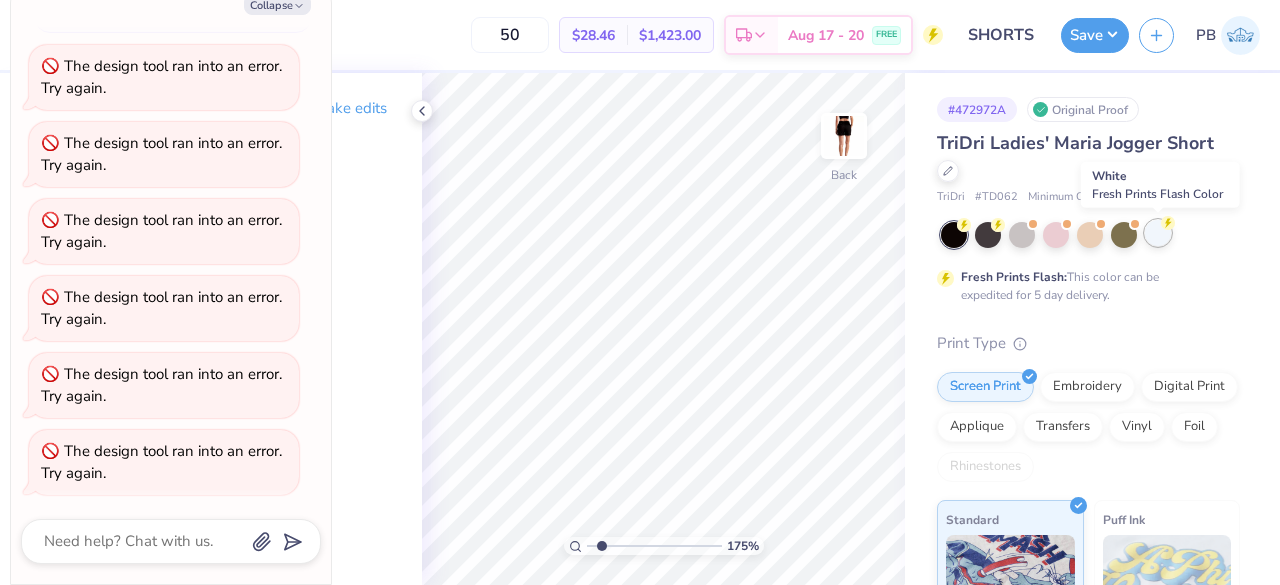 click at bounding box center (1158, 233) 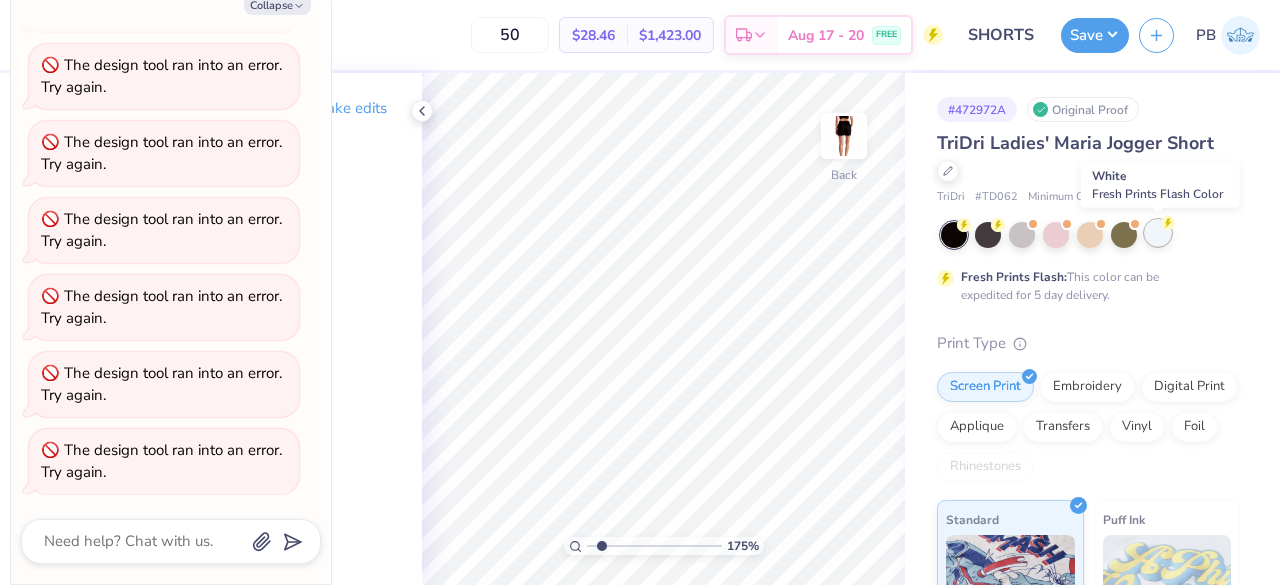 click at bounding box center [1158, 233] 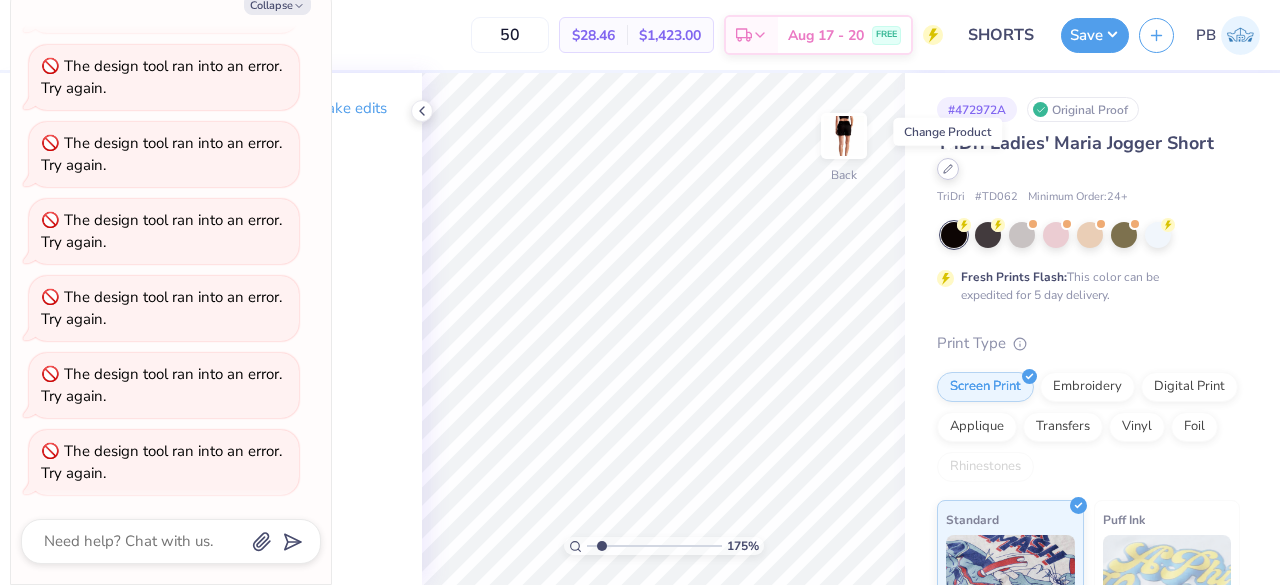 click at bounding box center [948, 169] 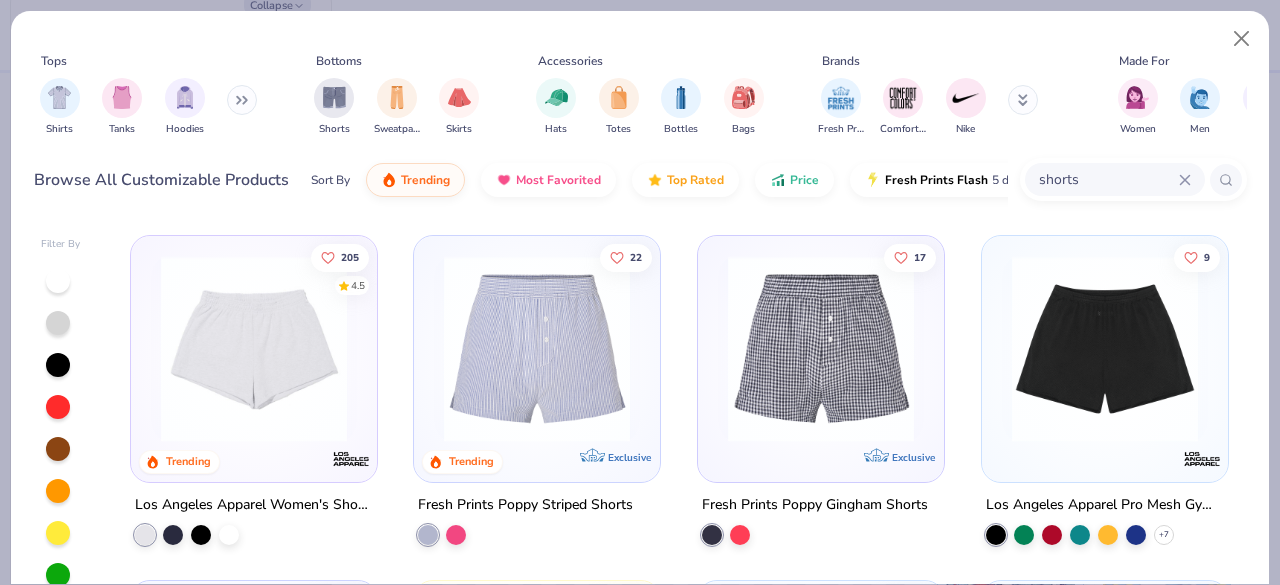 scroll, scrollTop: 340, scrollLeft: 0, axis: vertical 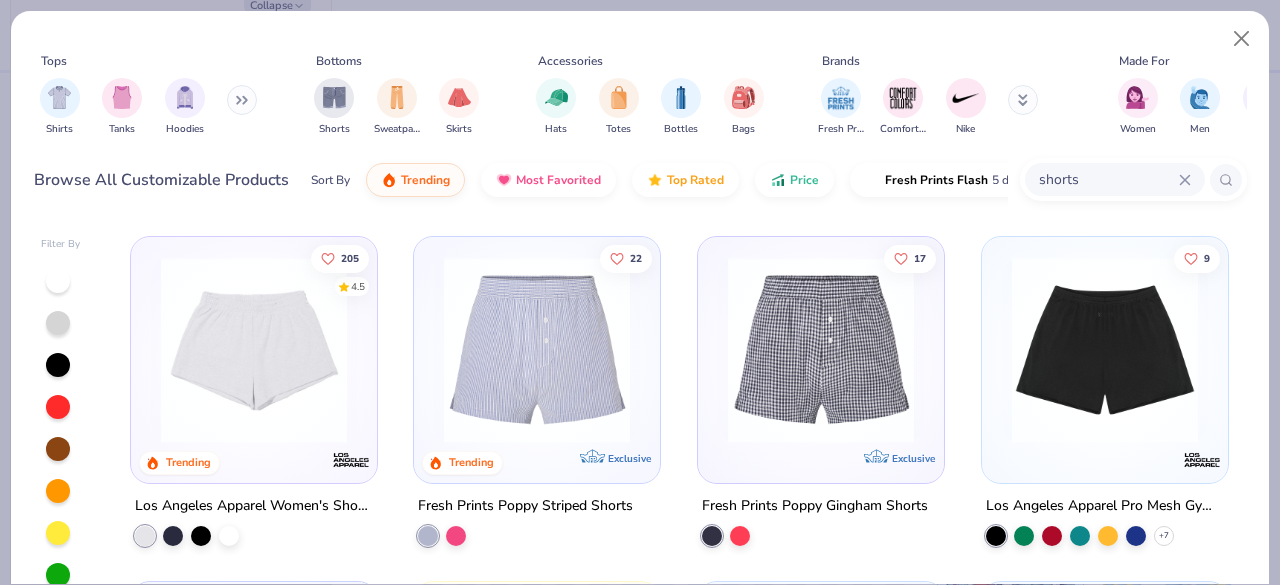 click at bounding box center [254, 350] 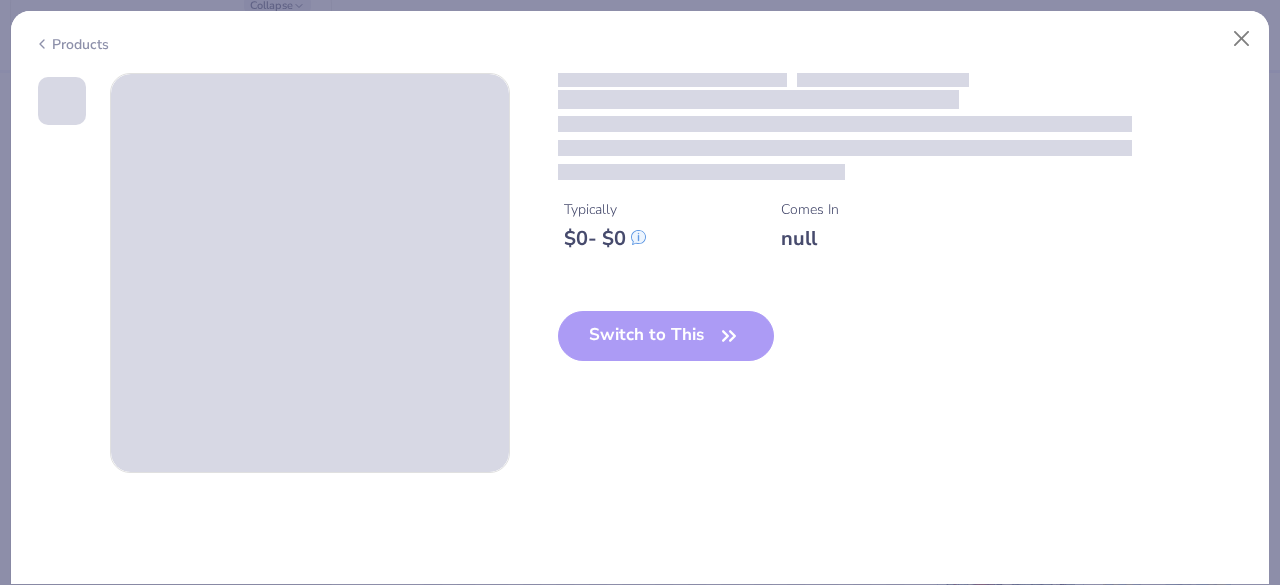 type on "1.74931141304463" 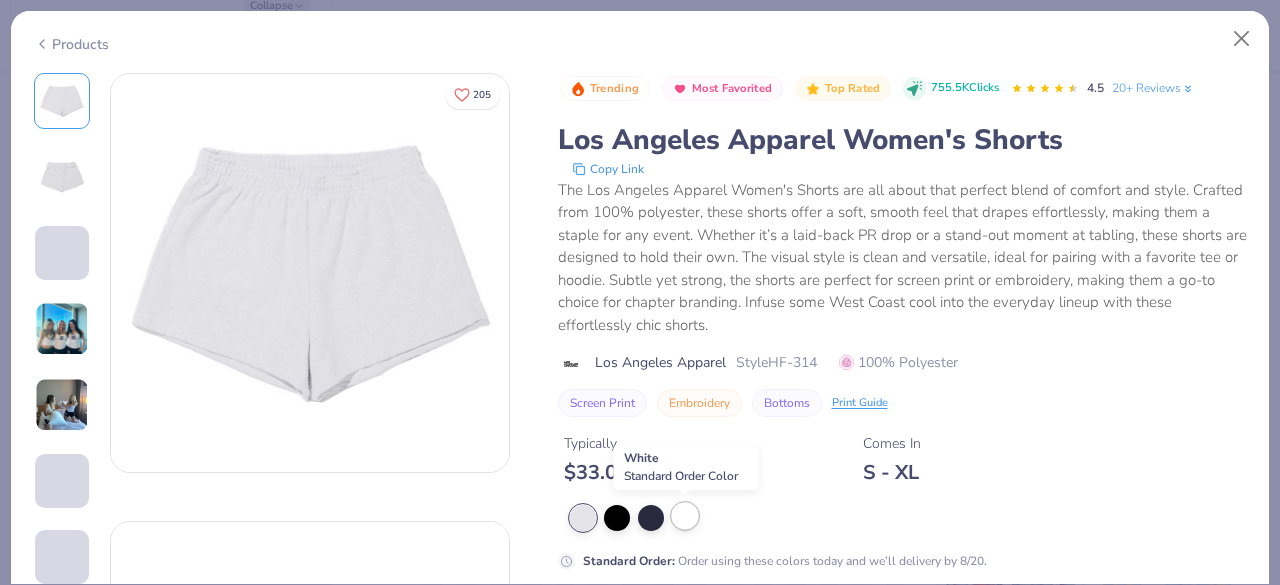 click at bounding box center [685, 516] 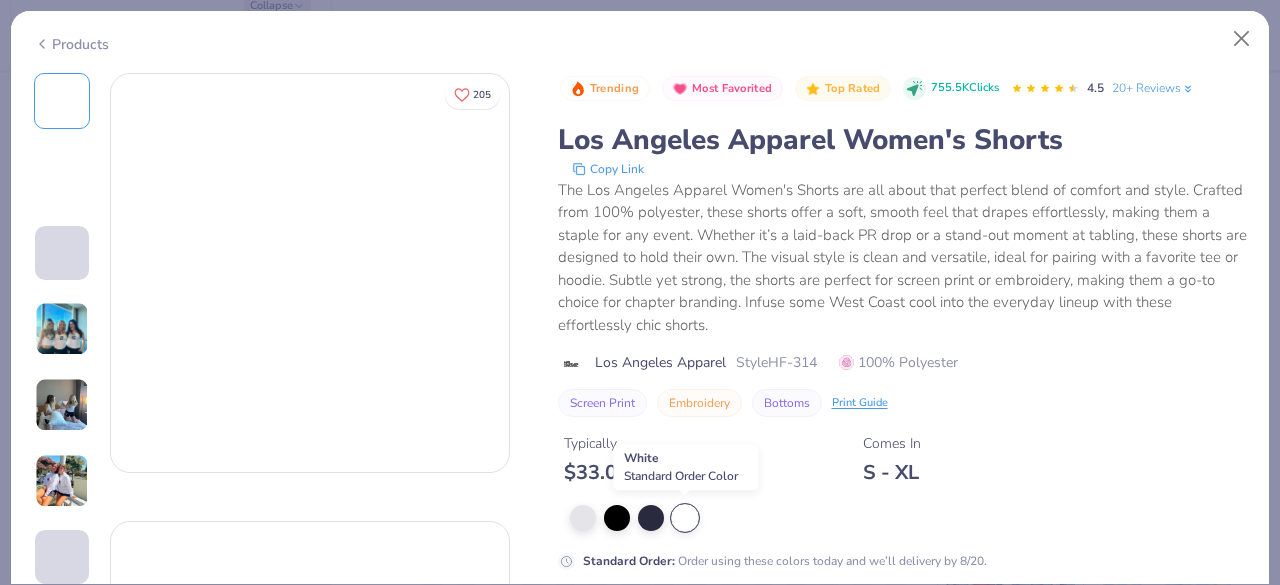 type on "1.74931141304463" 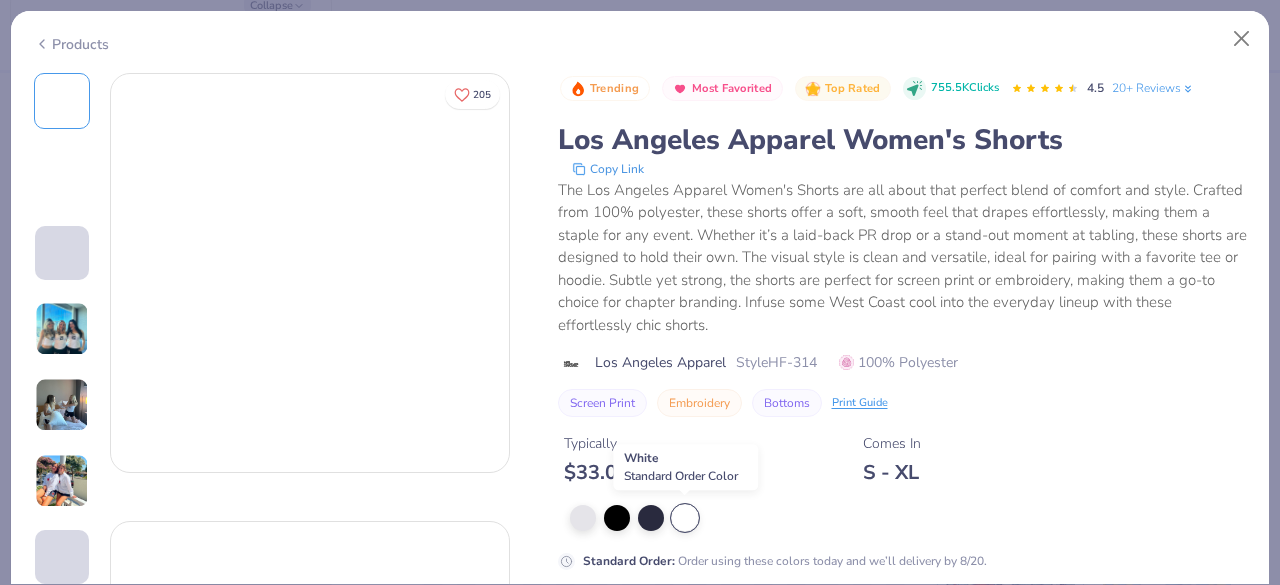 type on "x" 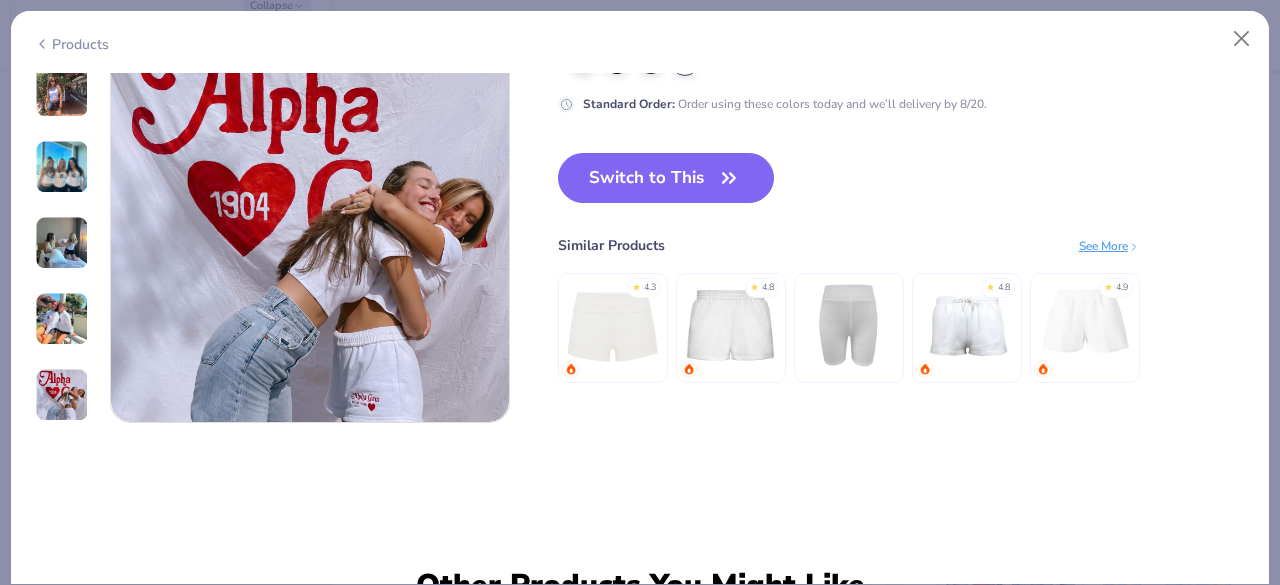 scroll, scrollTop: 2740, scrollLeft: 0, axis: vertical 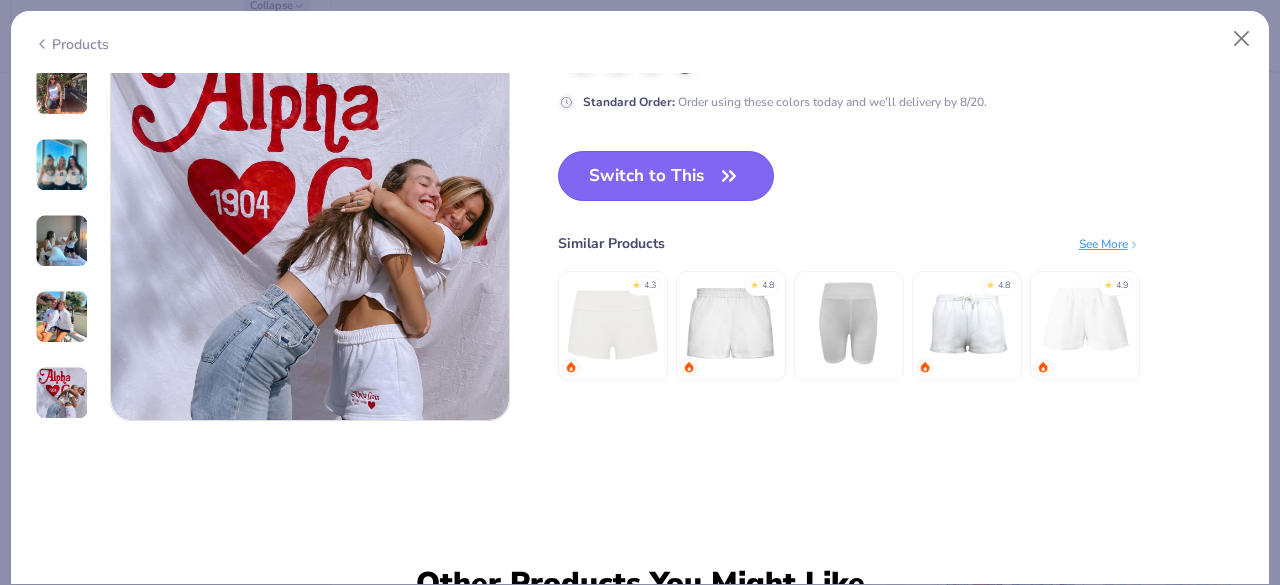 click on "Switch to This" at bounding box center [666, 176] 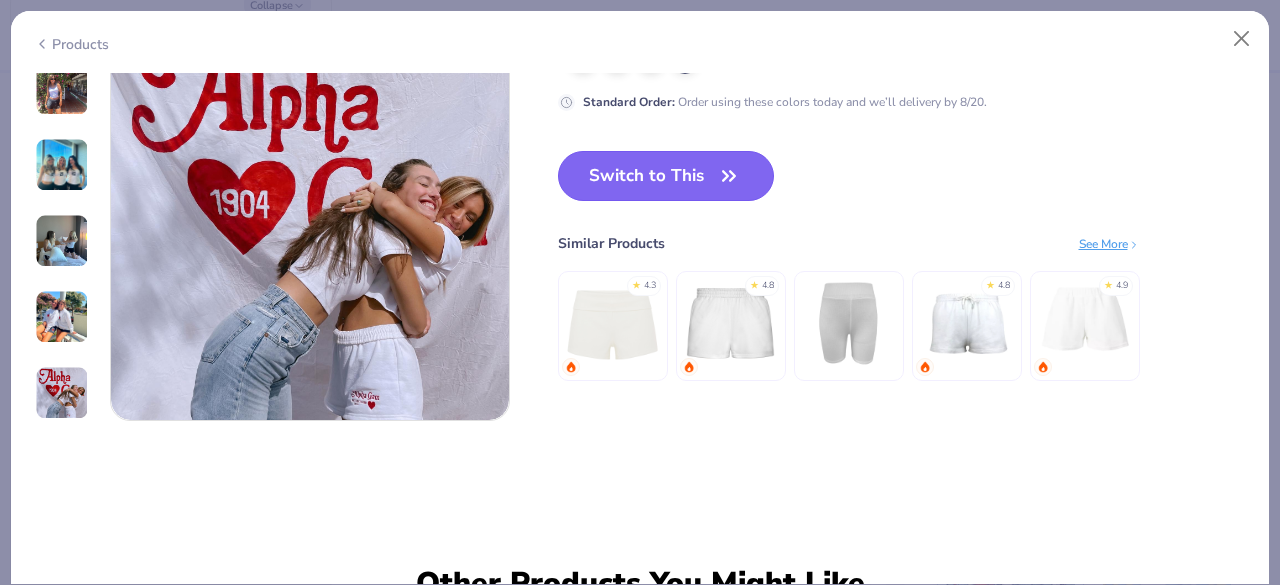 type on "1.74931141304463" 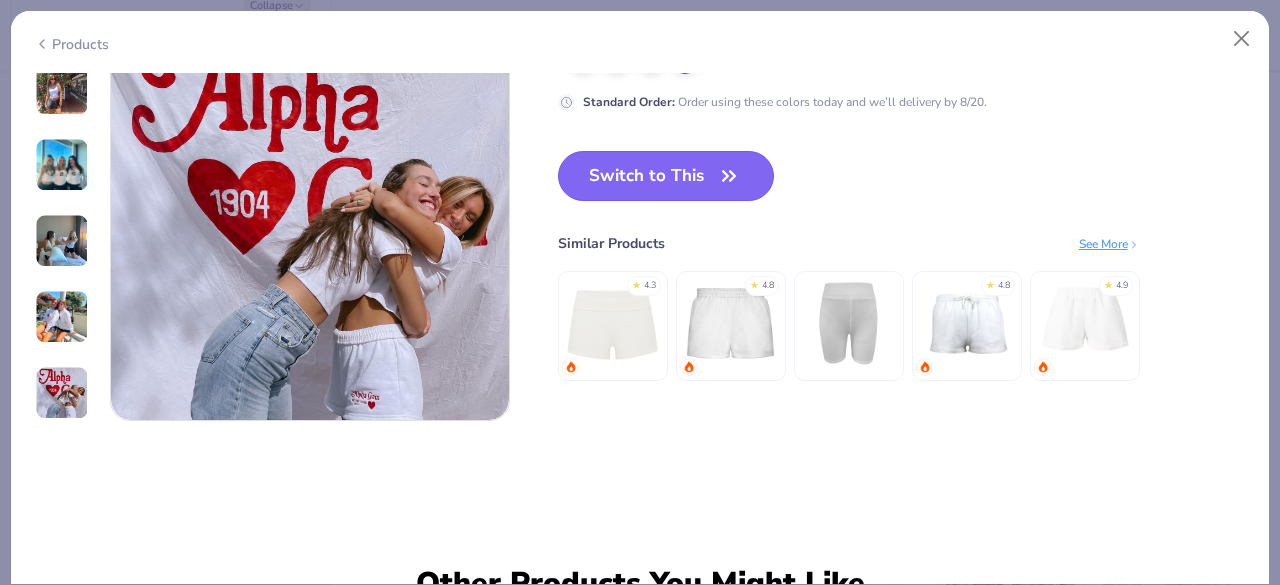 type on "x" 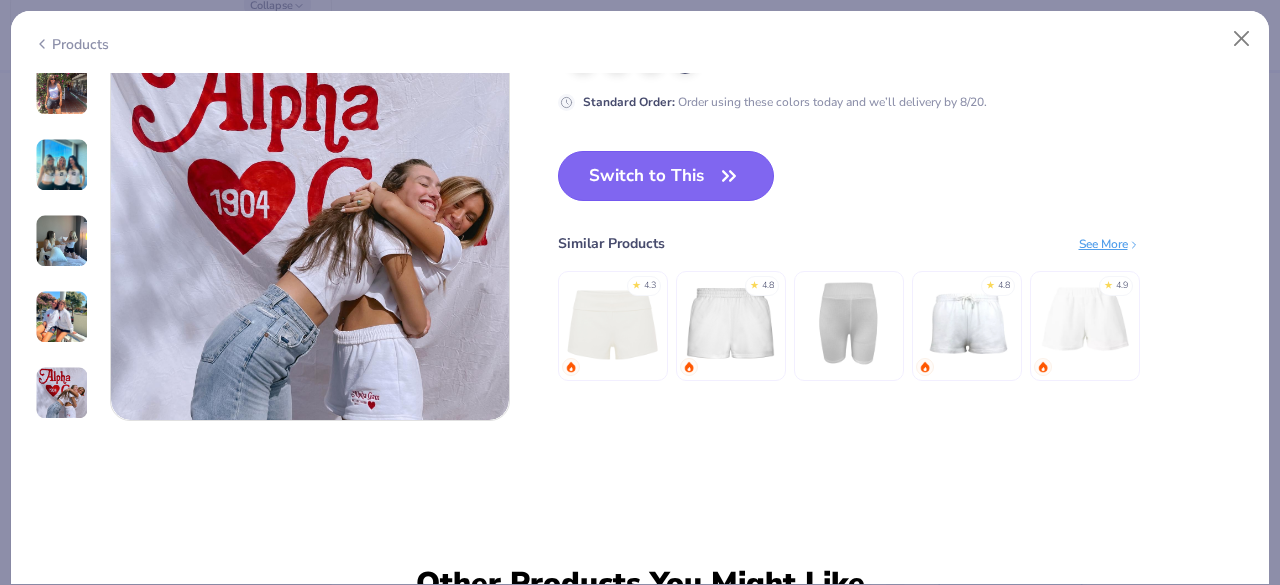 type on "1.74931141304463" 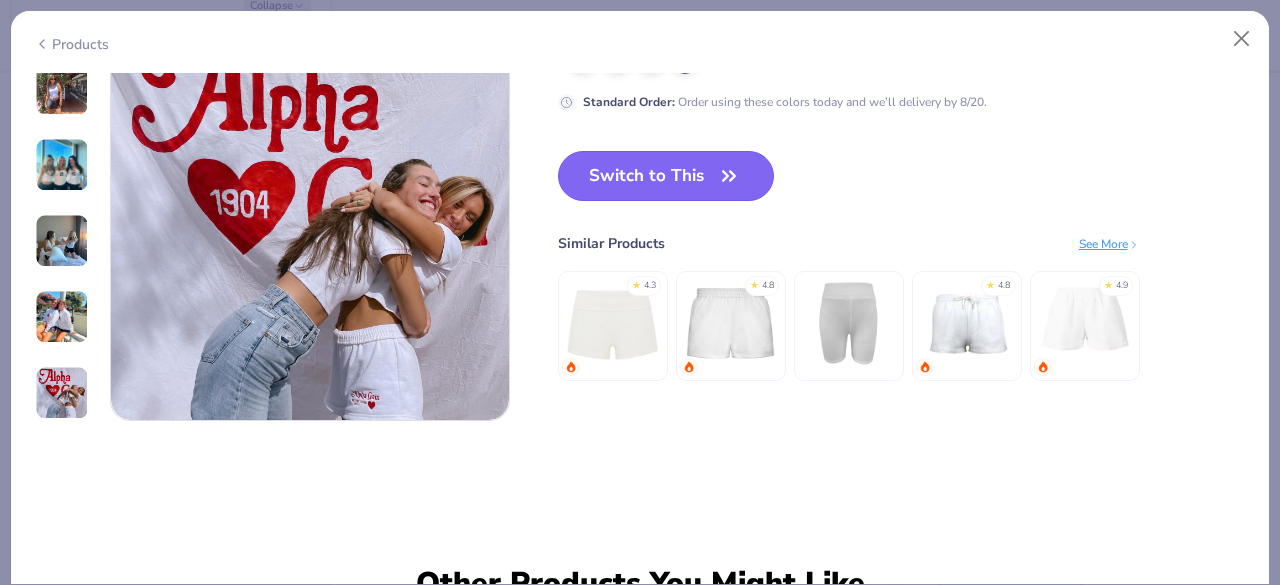 type on "x" 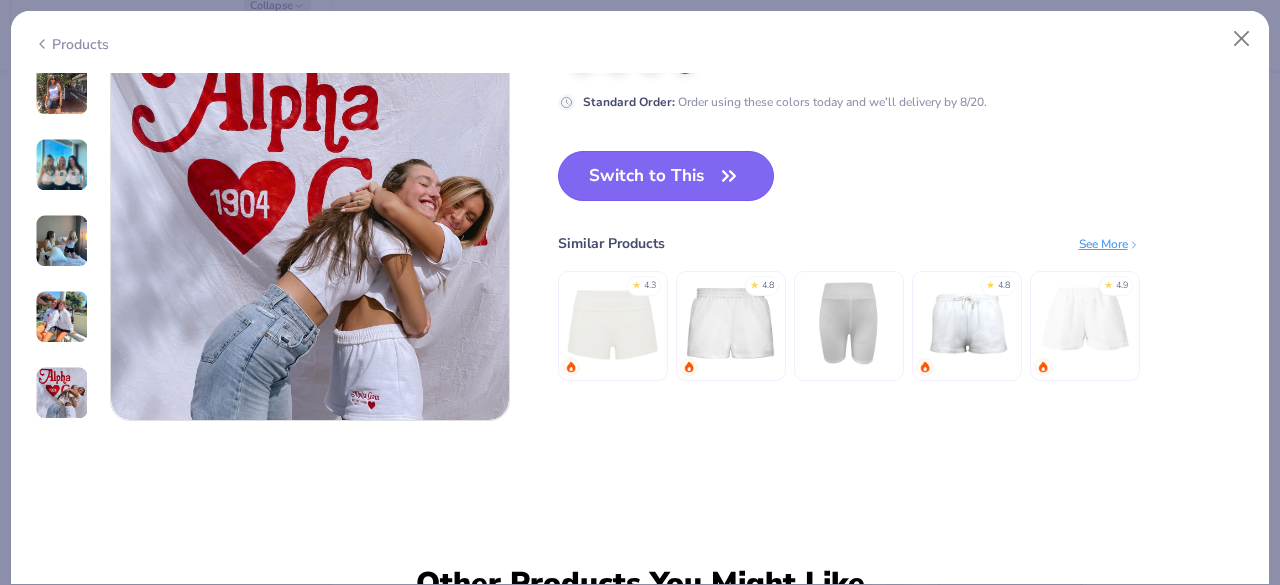 type on "1.74931141304463" 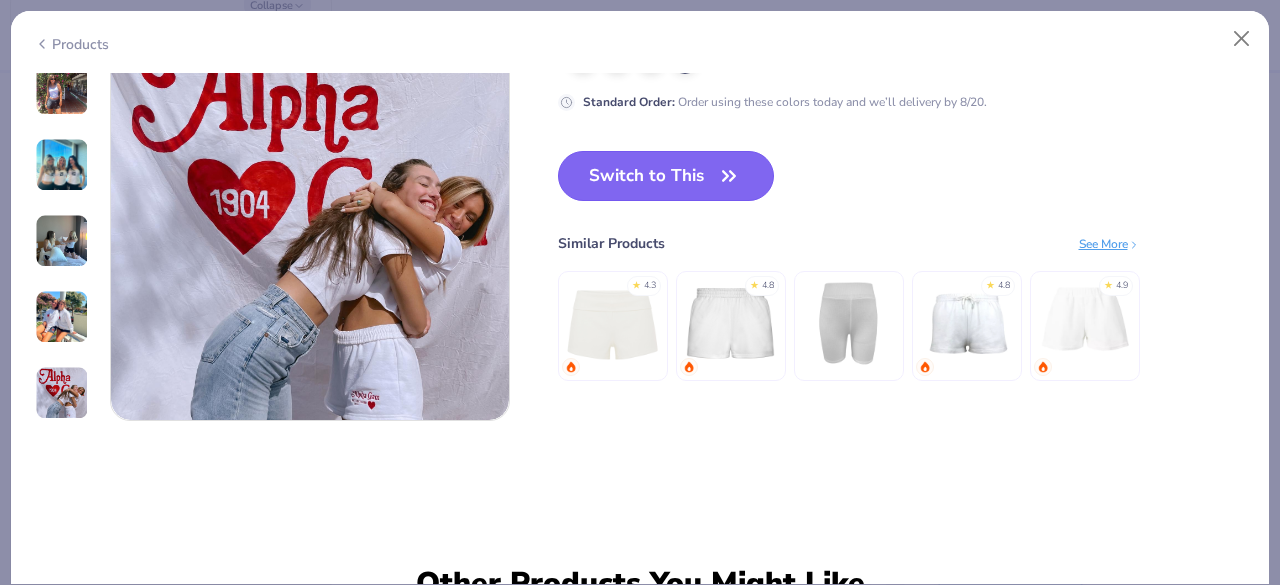 type on "x" 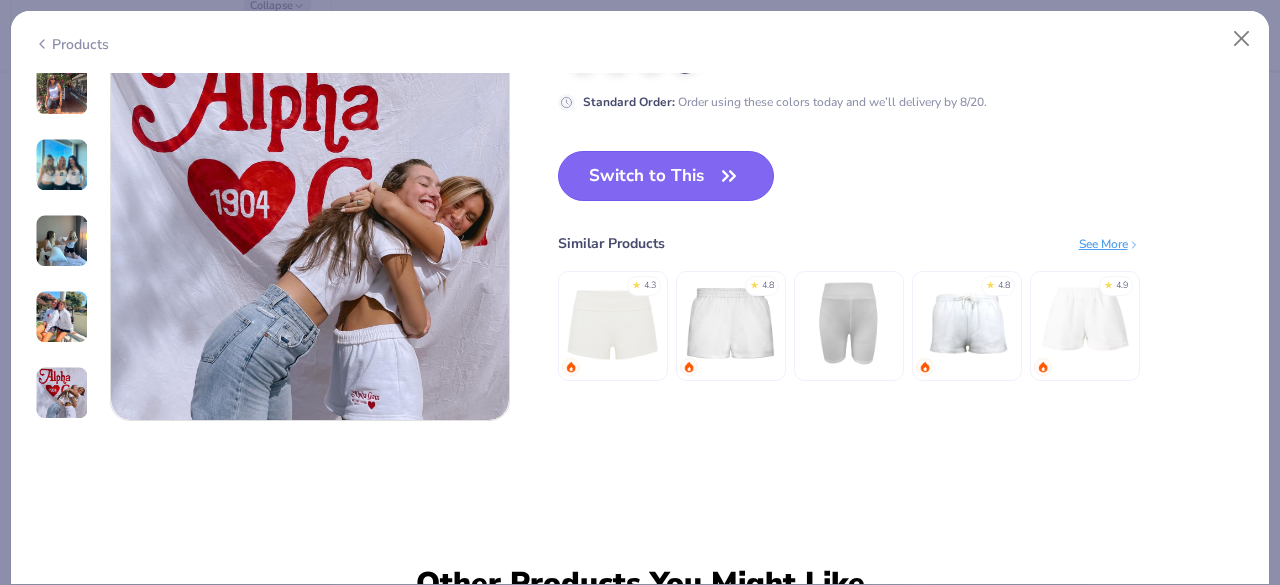 scroll, scrollTop: 588, scrollLeft: 0, axis: vertical 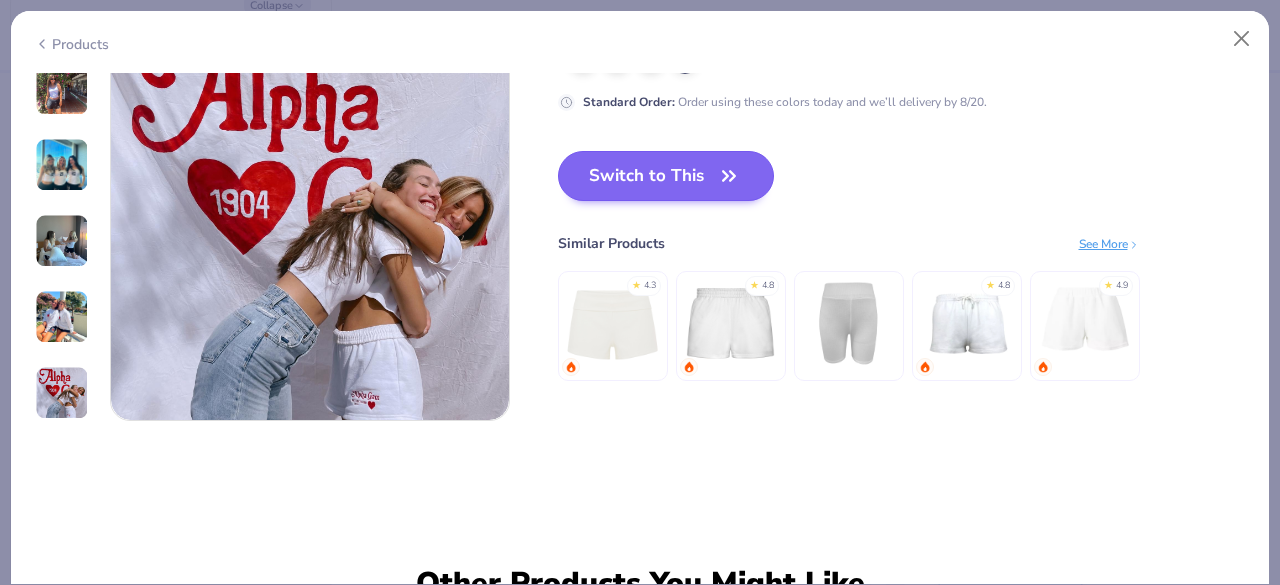 type on "1.74931141304463" 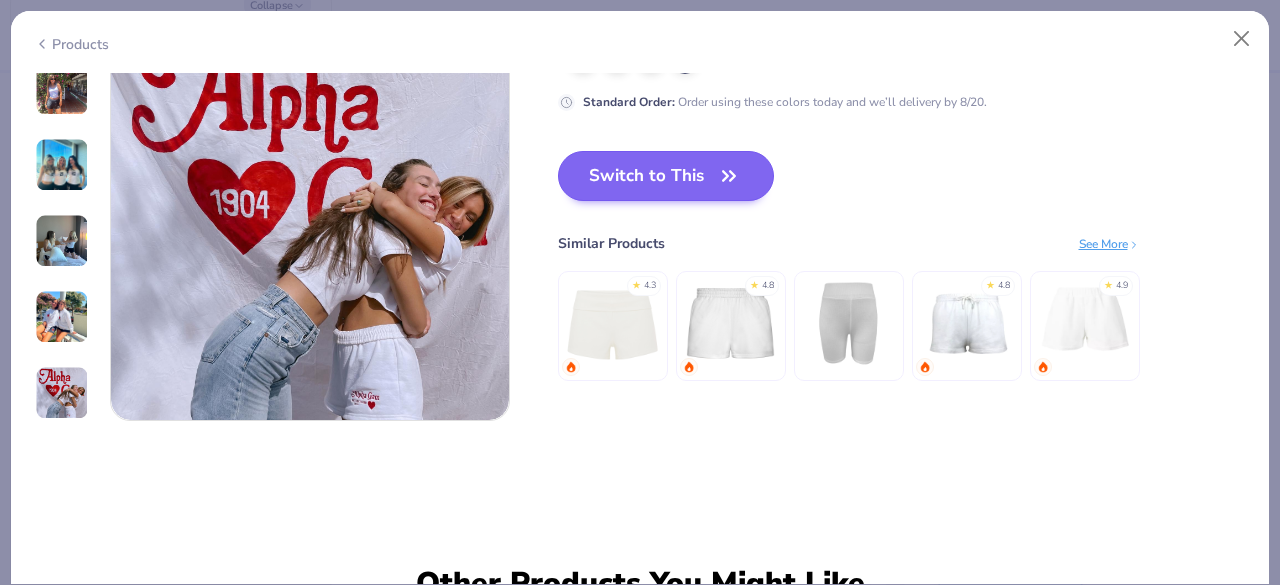 type on "x" 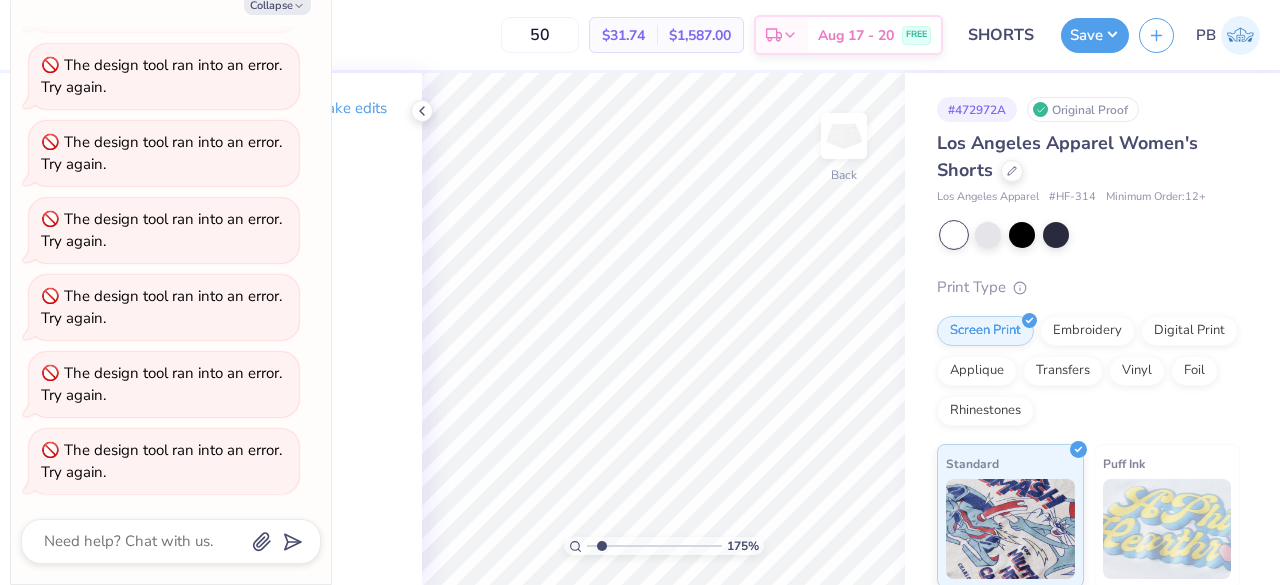 type on "1.74931141304463" 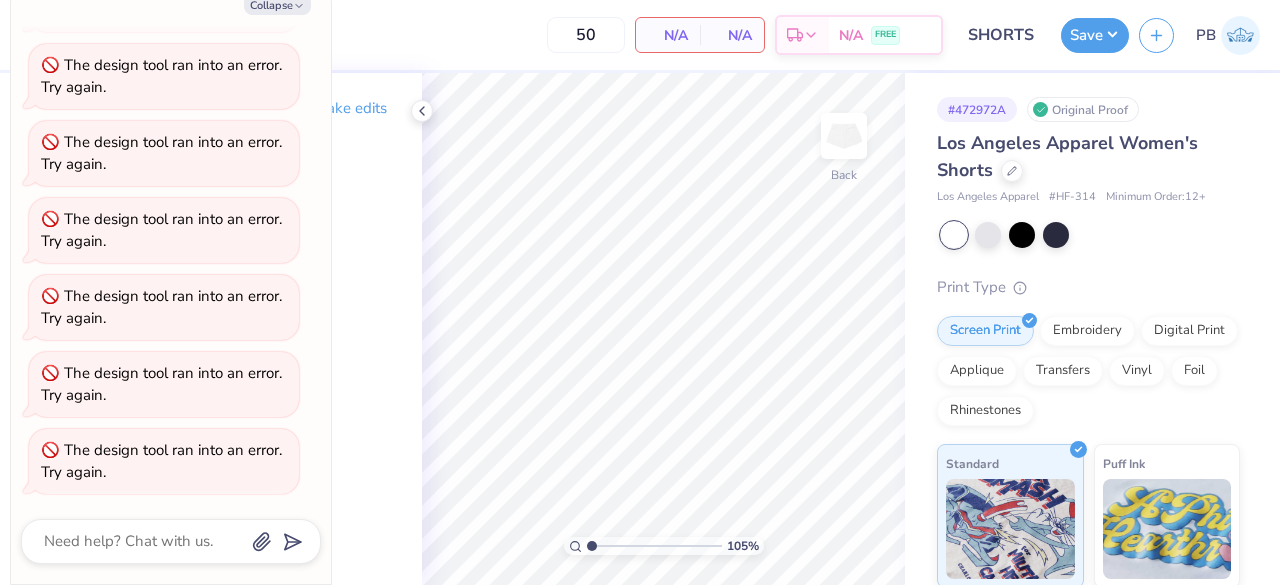 type on "1" 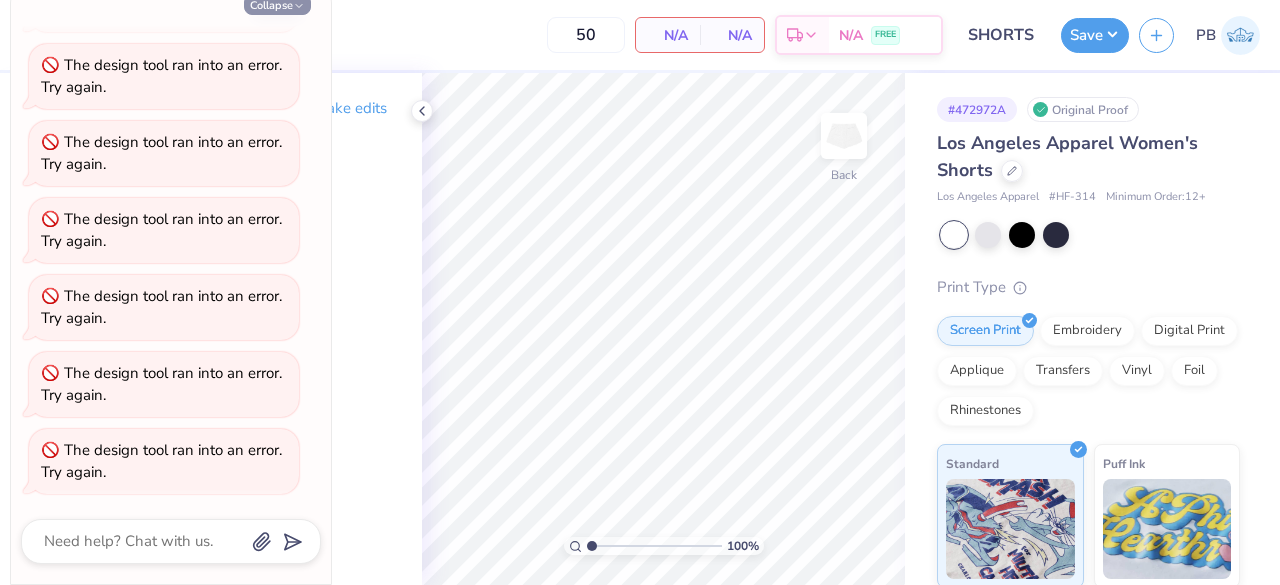 click on "Collapse" at bounding box center (277, 4) 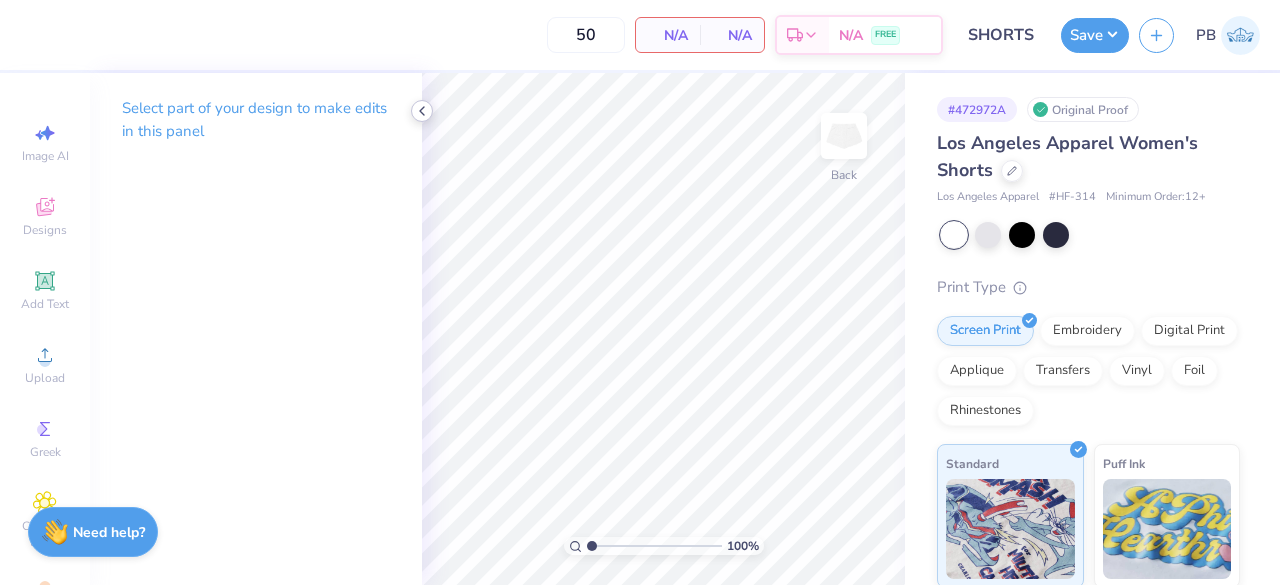 click 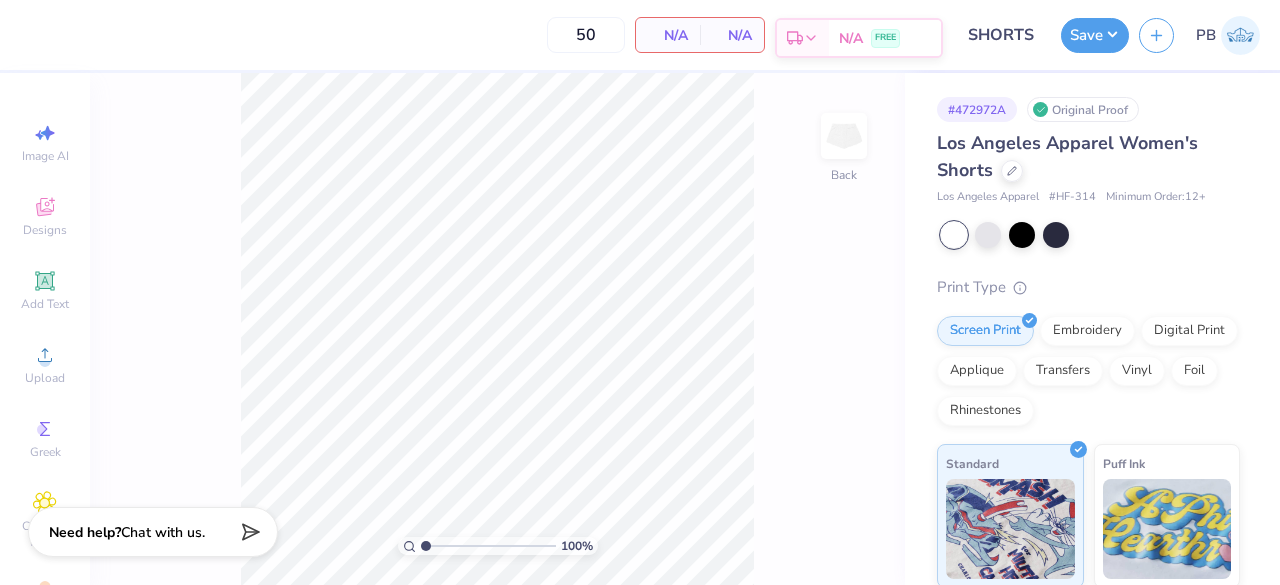 type on "1.08558111348941" 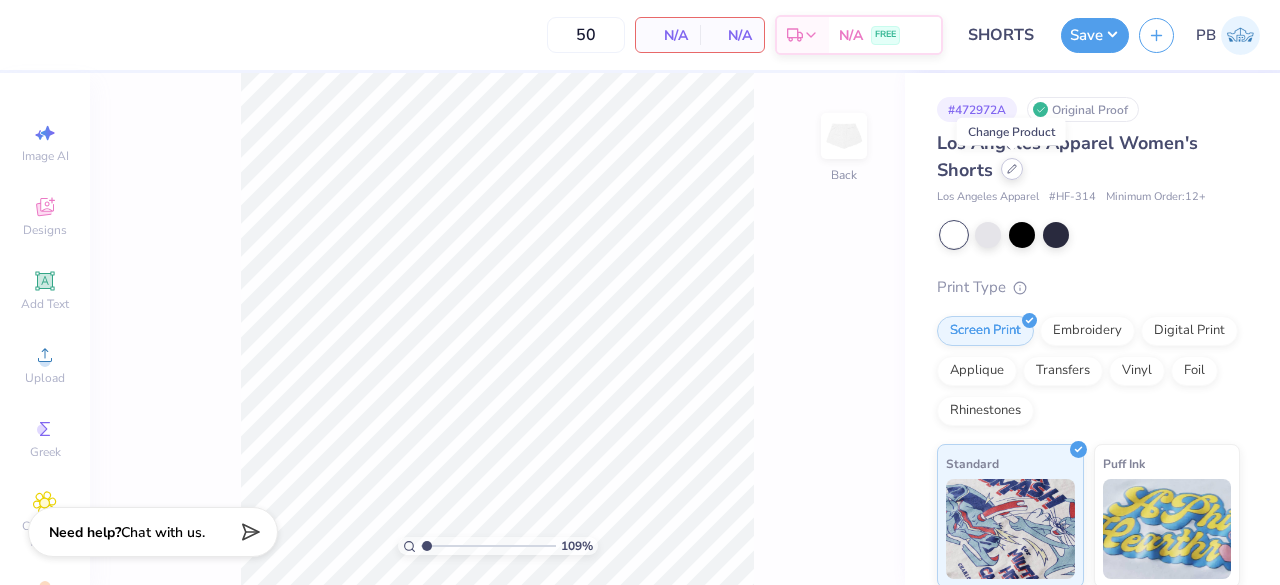 click 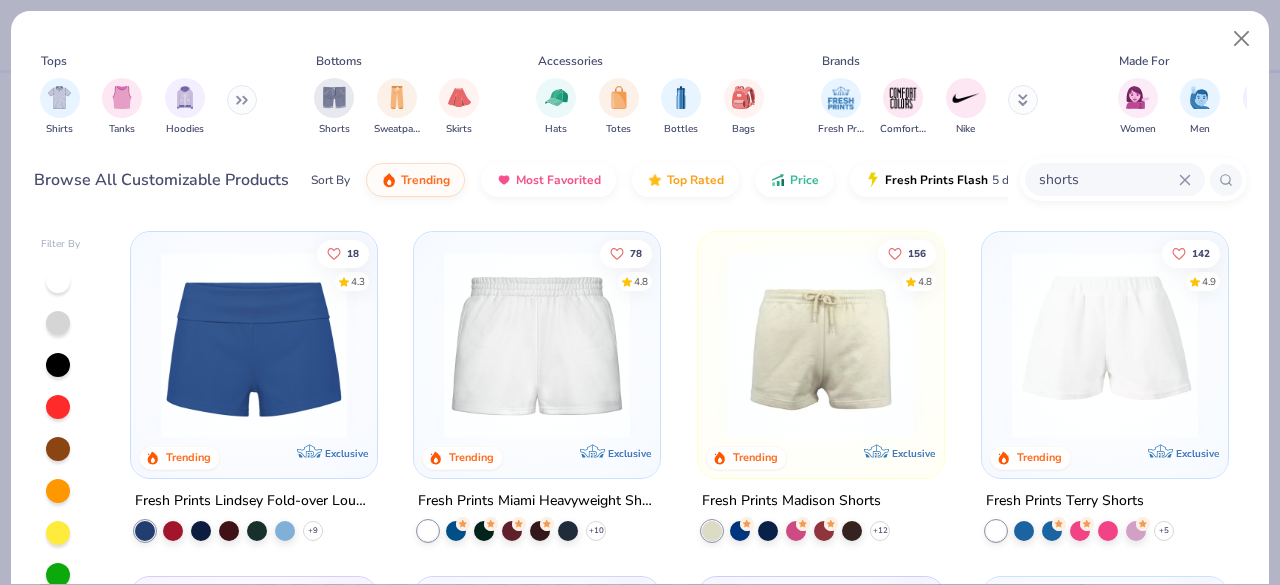 click at bounding box center [537, 345] 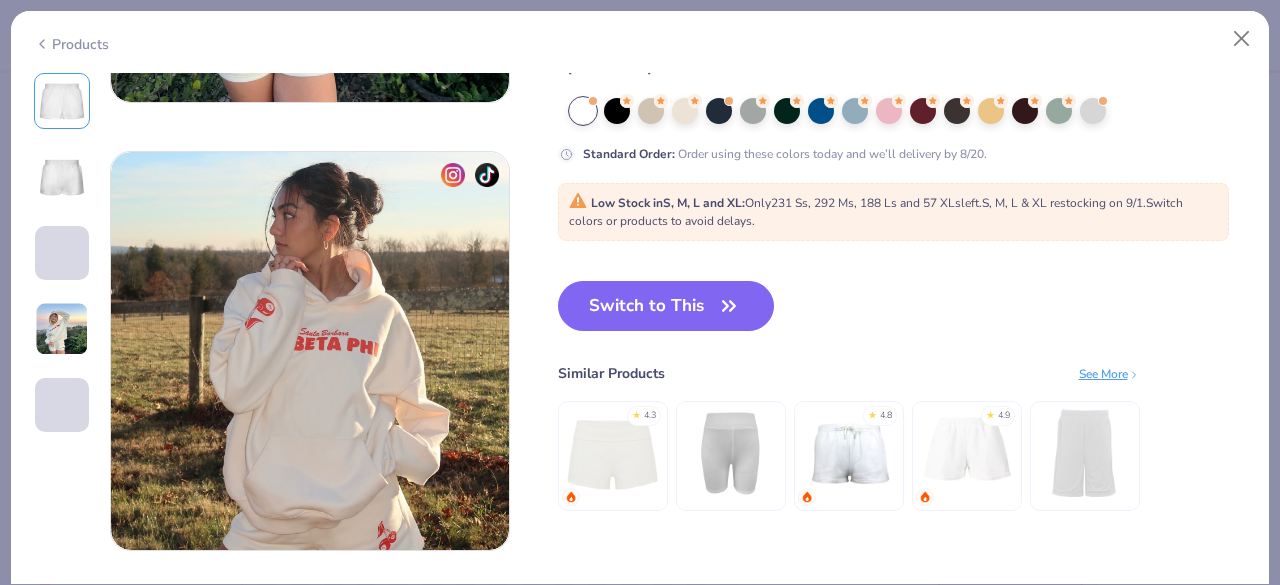 scroll, scrollTop: 1744, scrollLeft: 0, axis: vertical 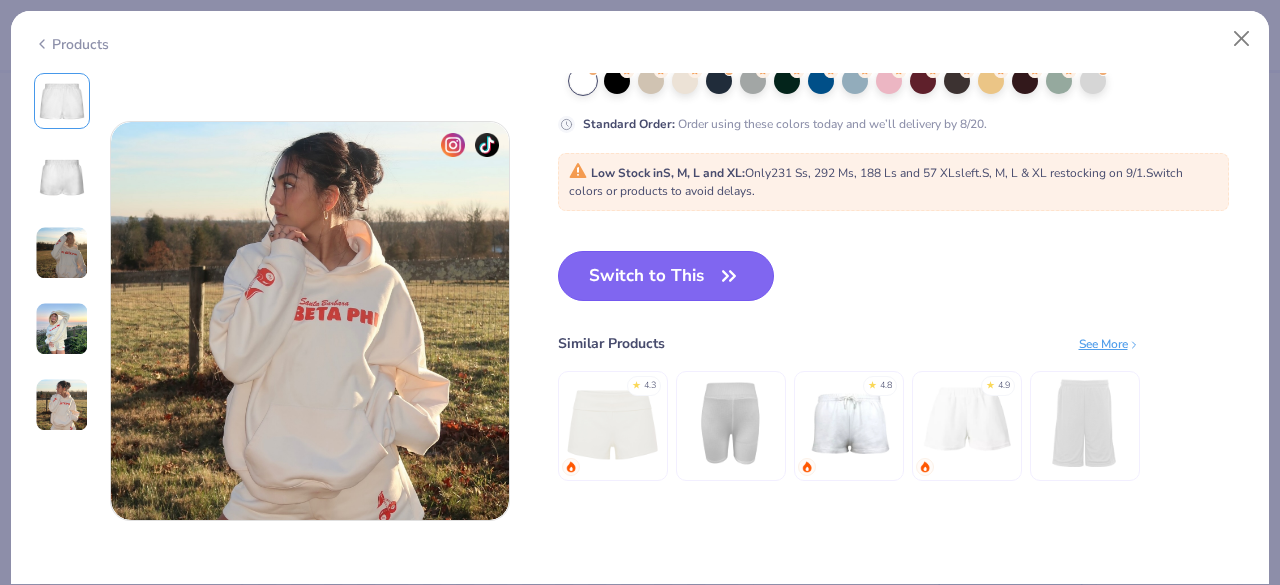 click on "Switch to This" at bounding box center [666, 276] 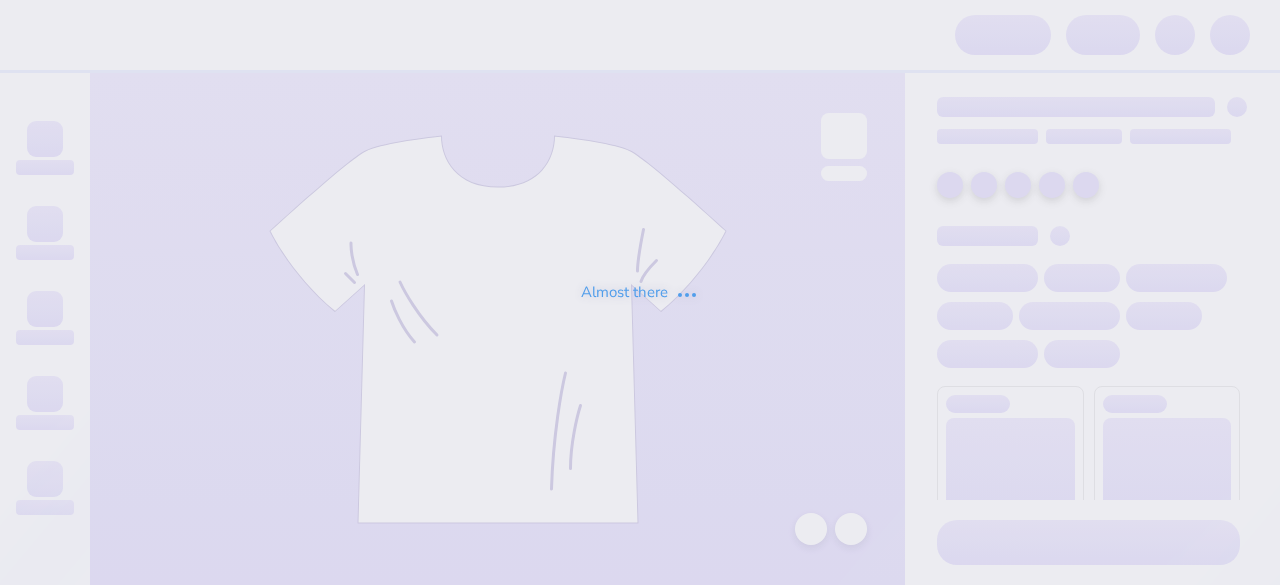 scroll, scrollTop: 0, scrollLeft: 0, axis: both 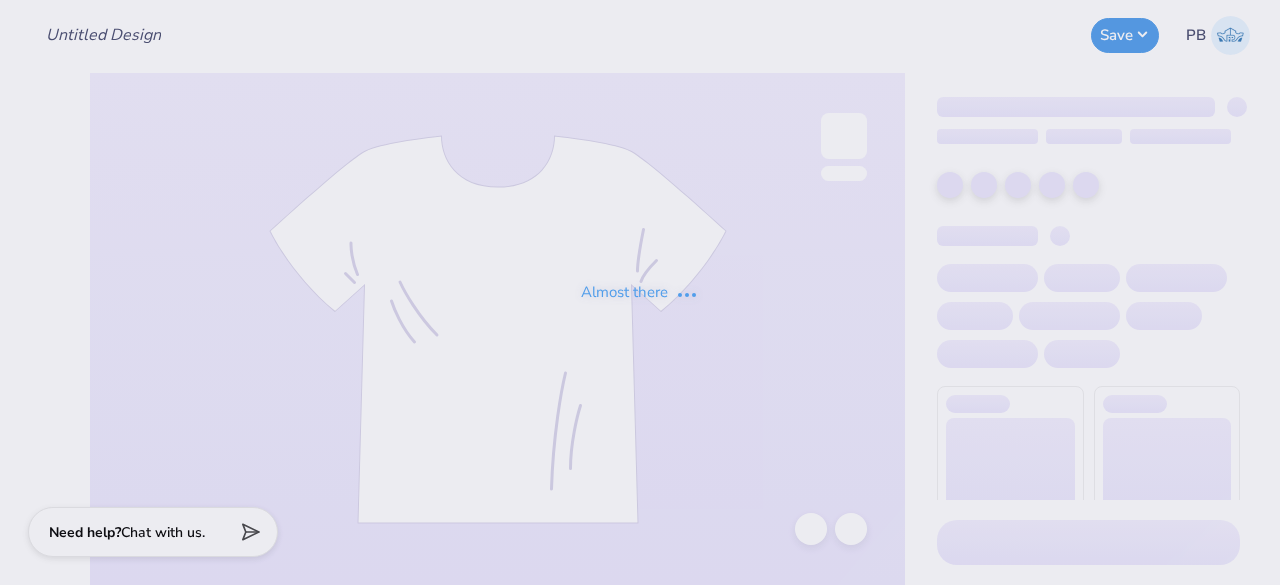type on "SHORTS" 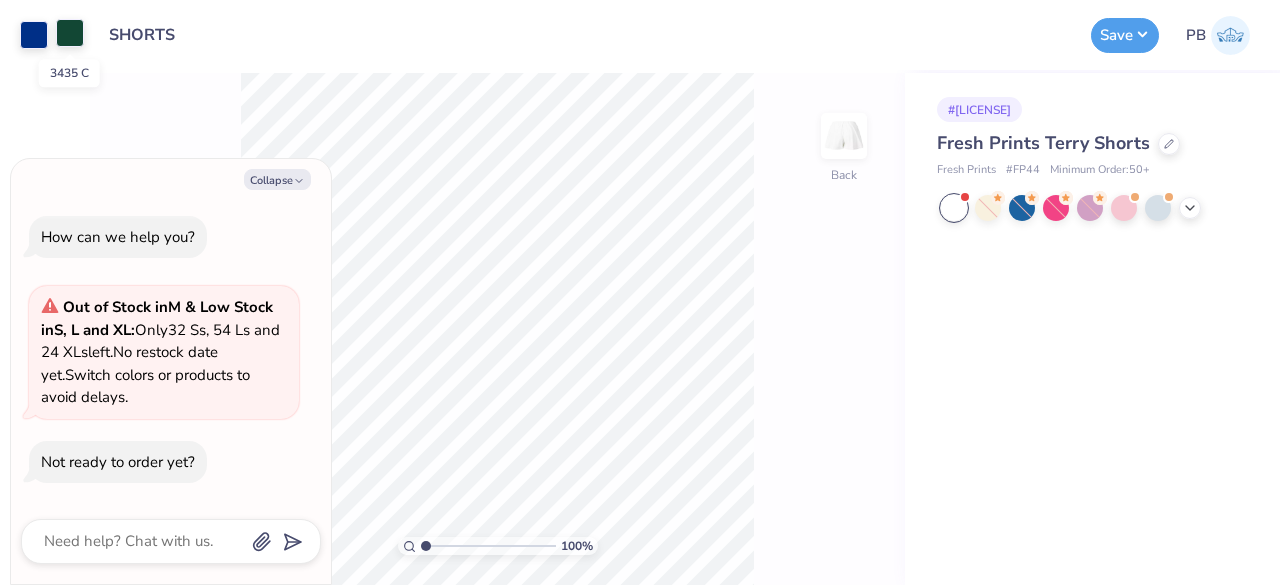 click at bounding box center (70, 33) 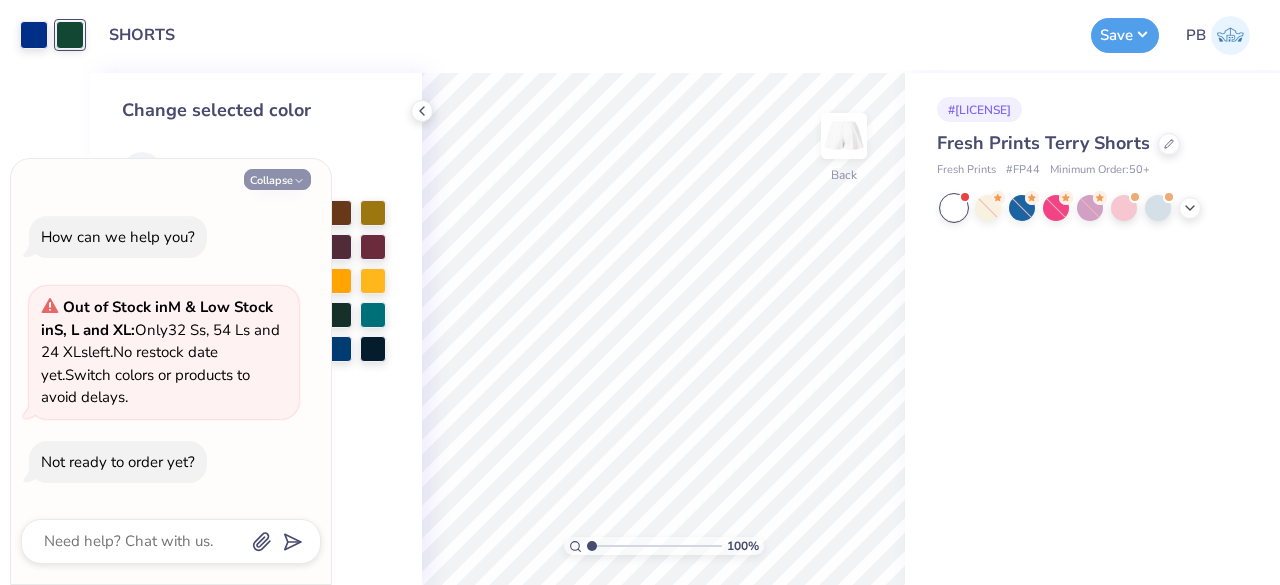 click on "Collapse" at bounding box center (277, 179) 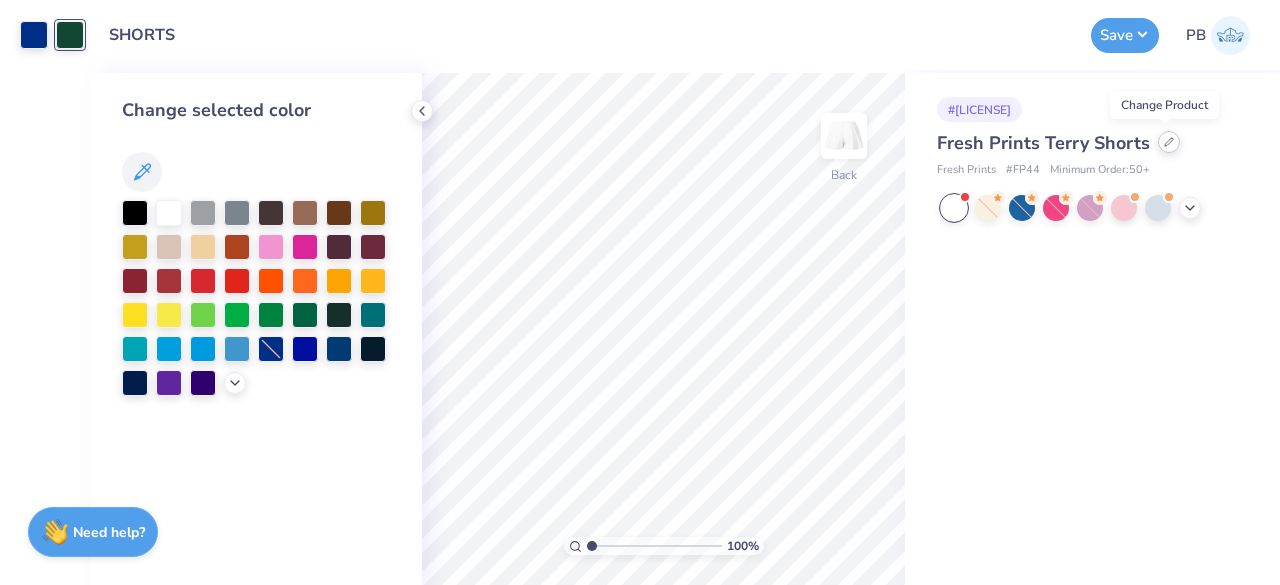 click at bounding box center (1169, 142) 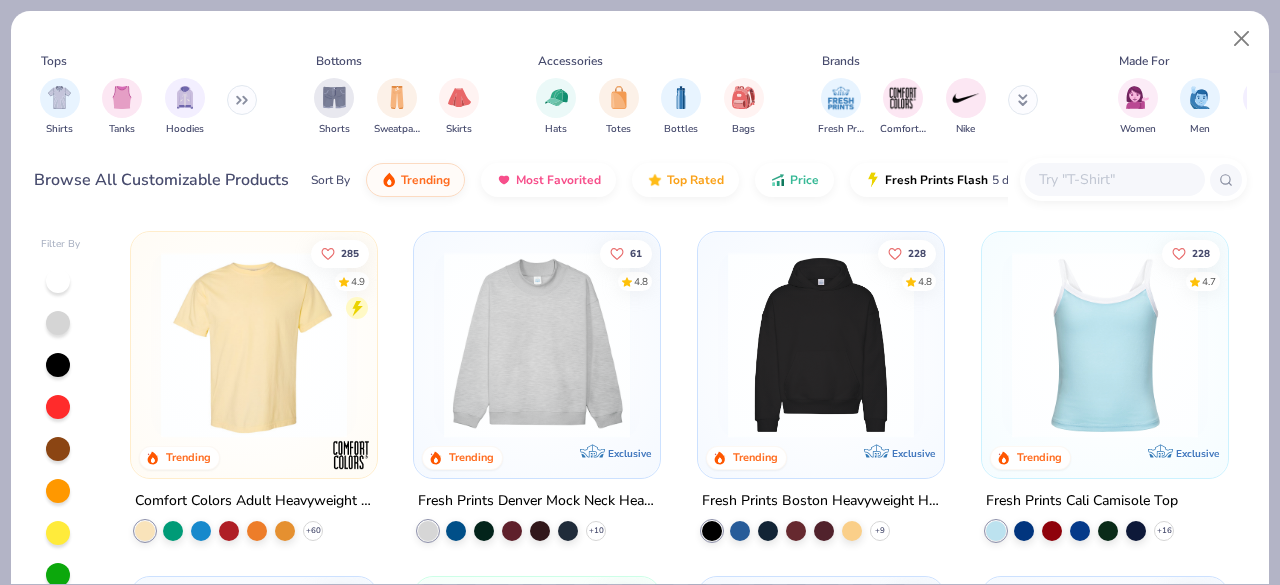 click at bounding box center (1114, 179) 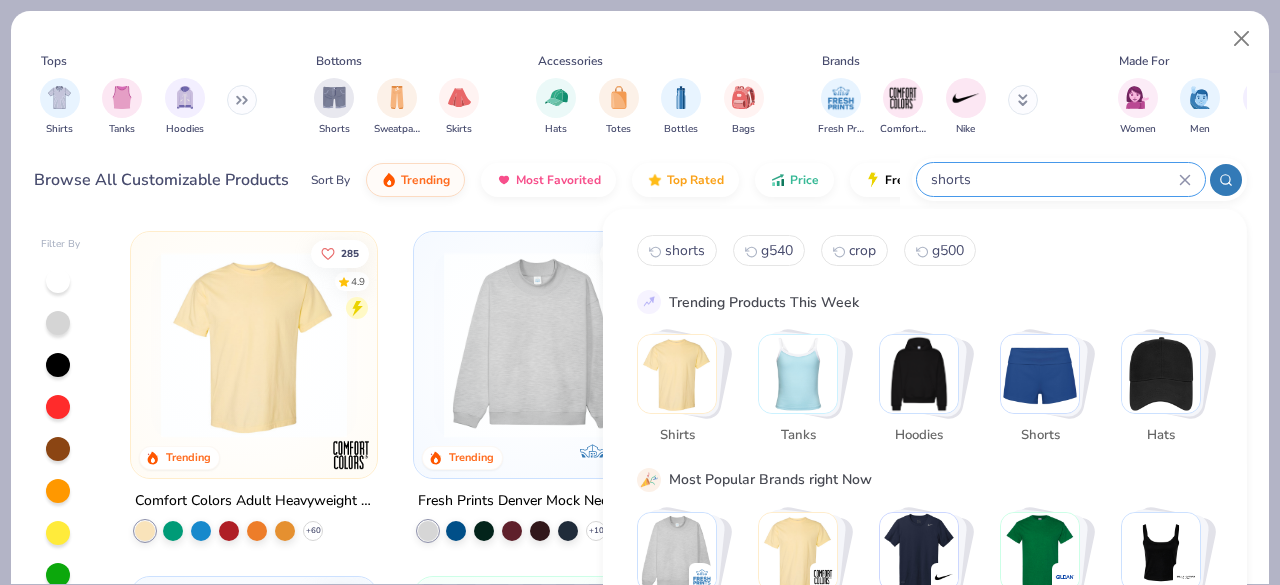 type on "shorts" 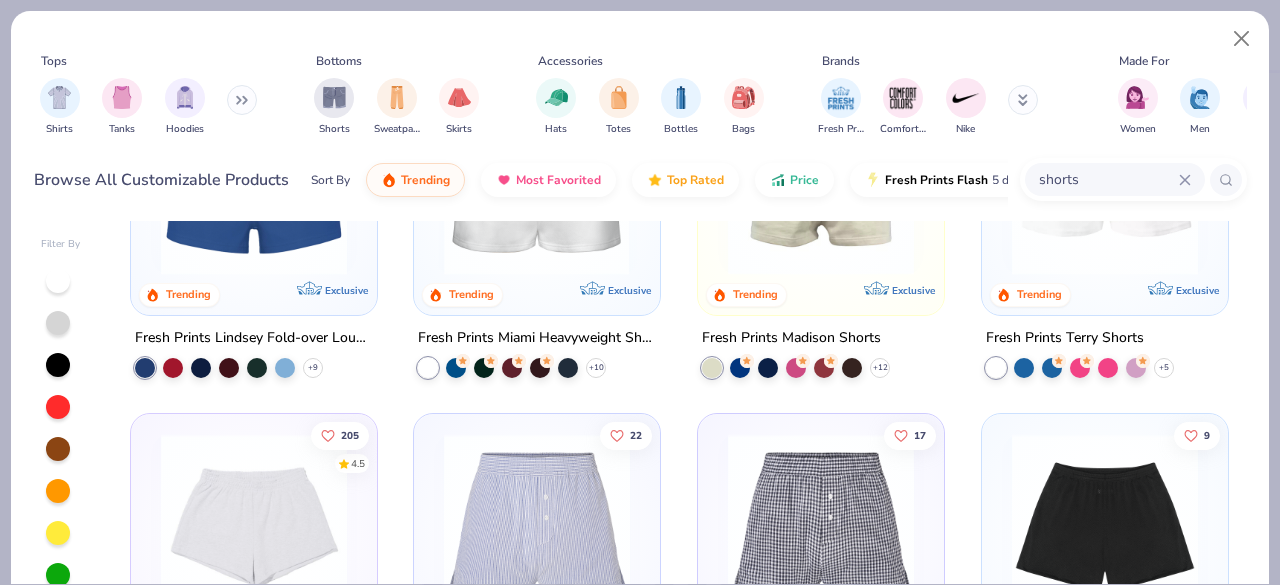 scroll, scrollTop: 0, scrollLeft: 0, axis: both 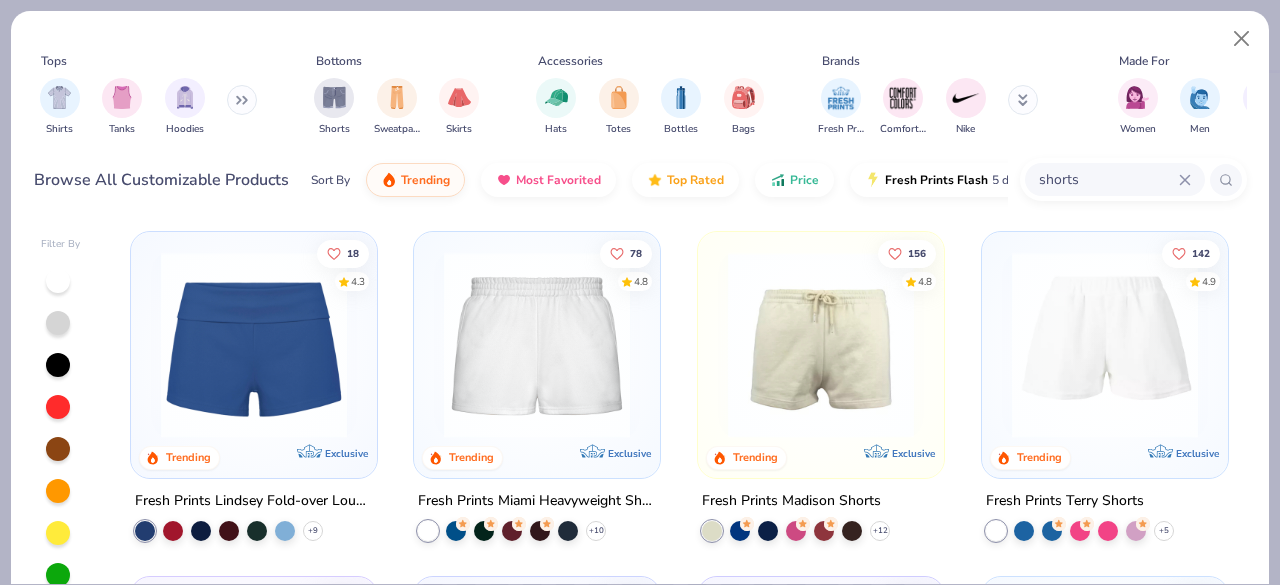 click at bounding box center [821, 345] 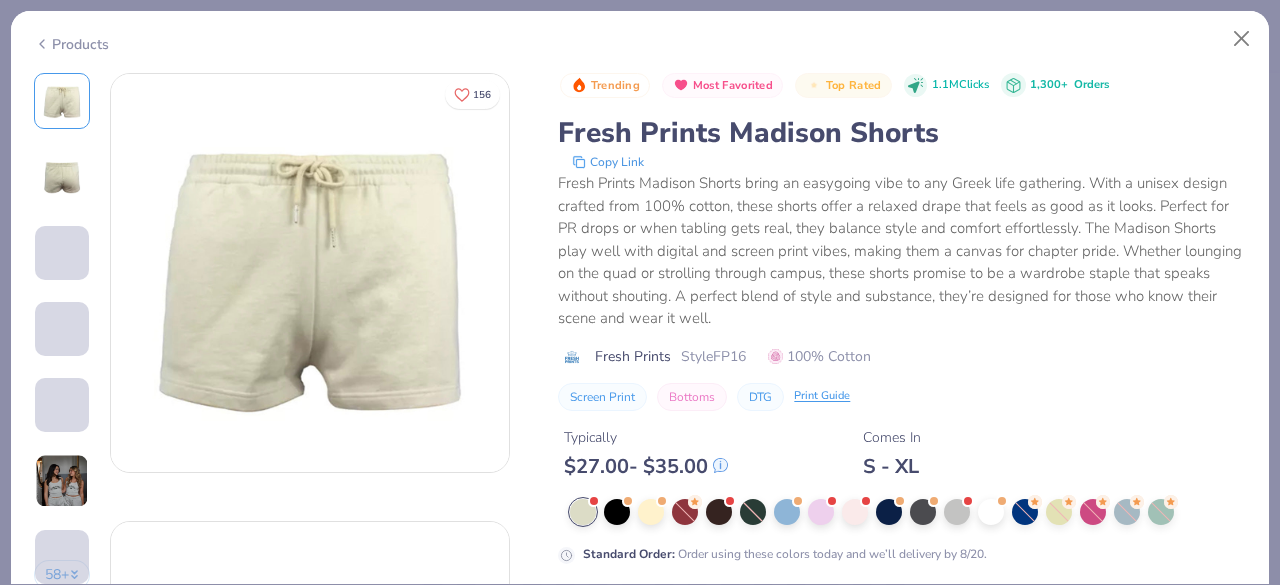 scroll, scrollTop: 4, scrollLeft: 0, axis: vertical 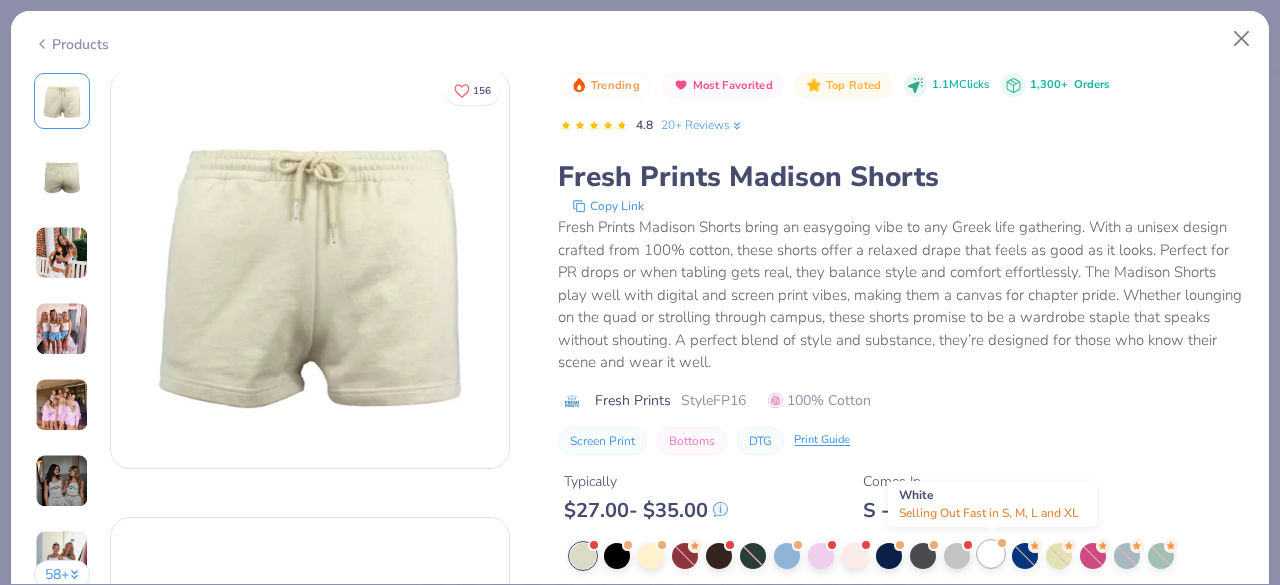 click at bounding box center (991, 554) 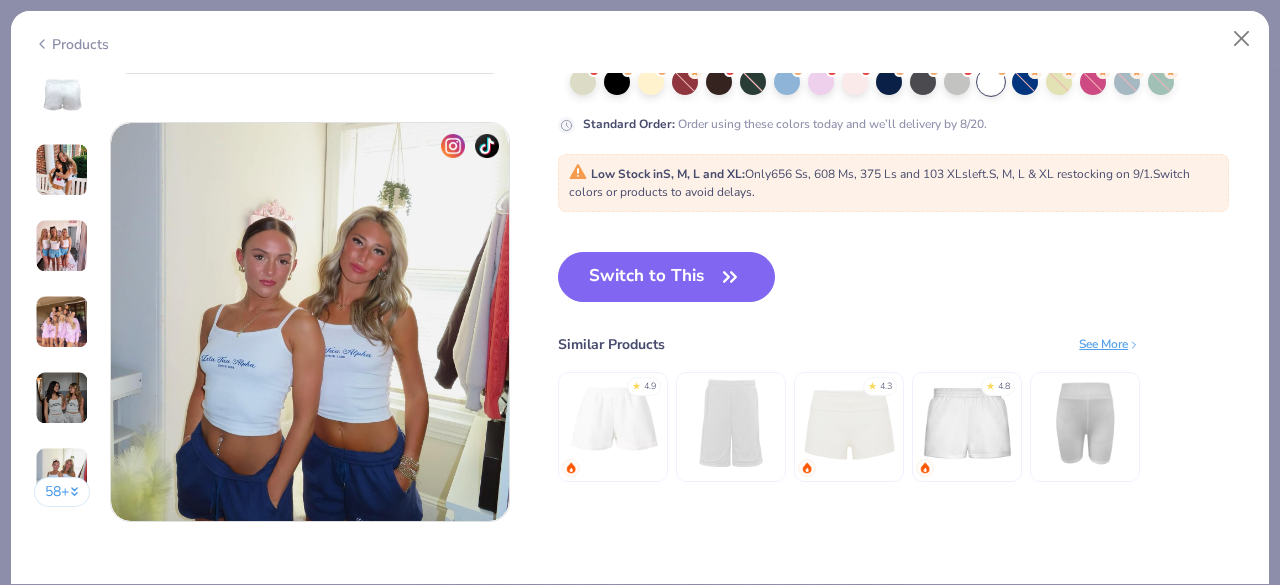 scroll, scrollTop: 2622, scrollLeft: 0, axis: vertical 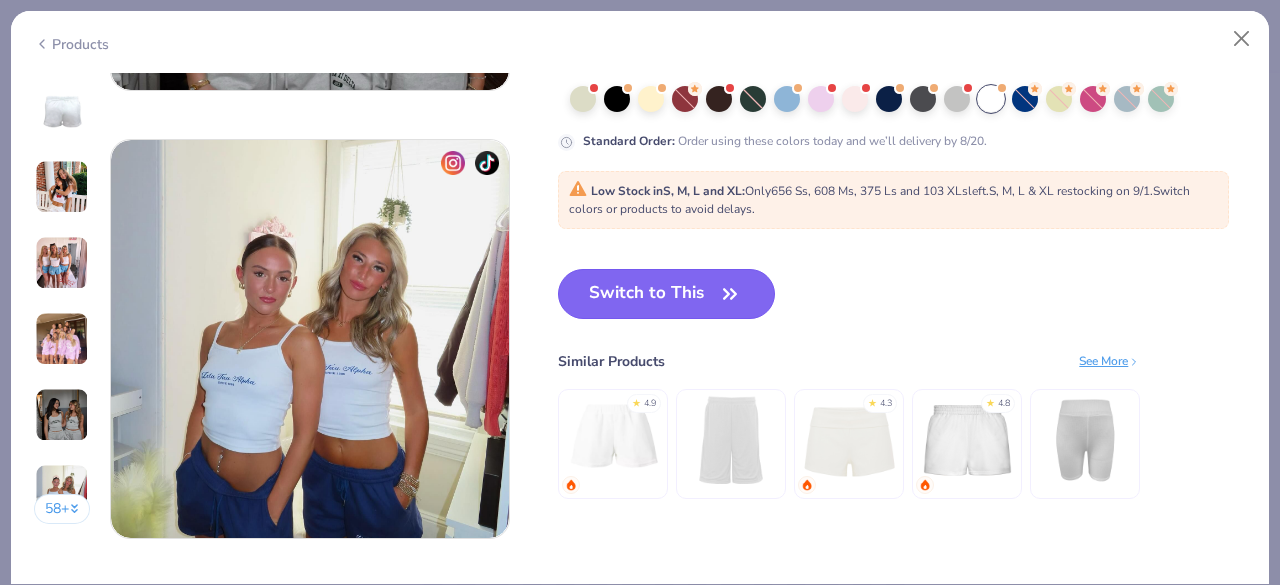 click on "Switch to This" at bounding box center [666, 294] 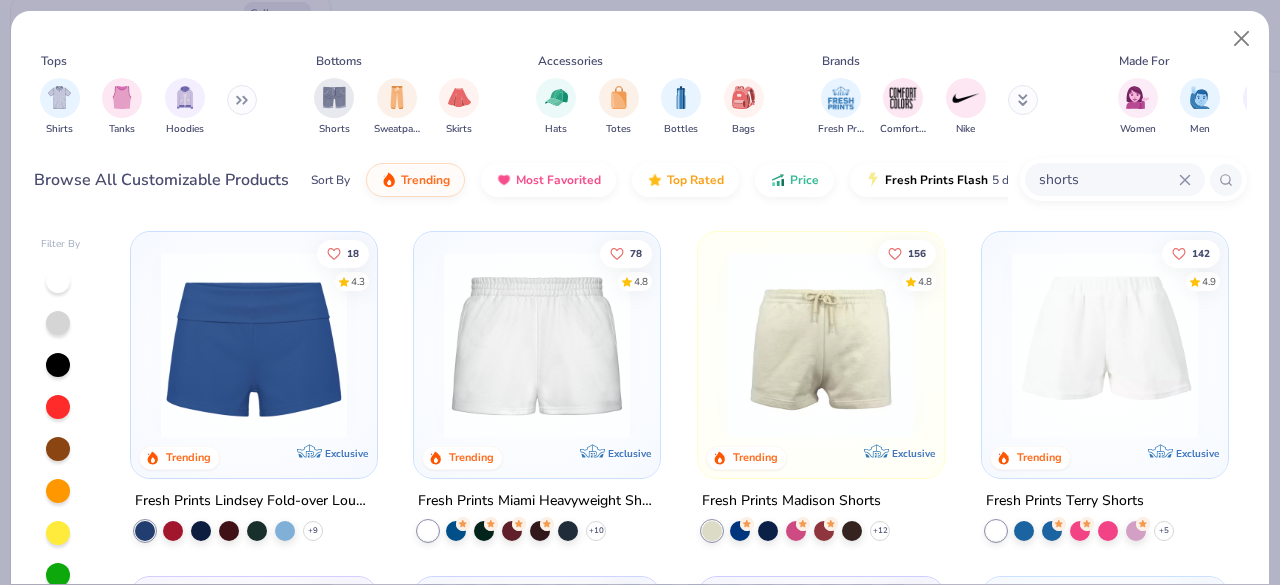 type on "x" 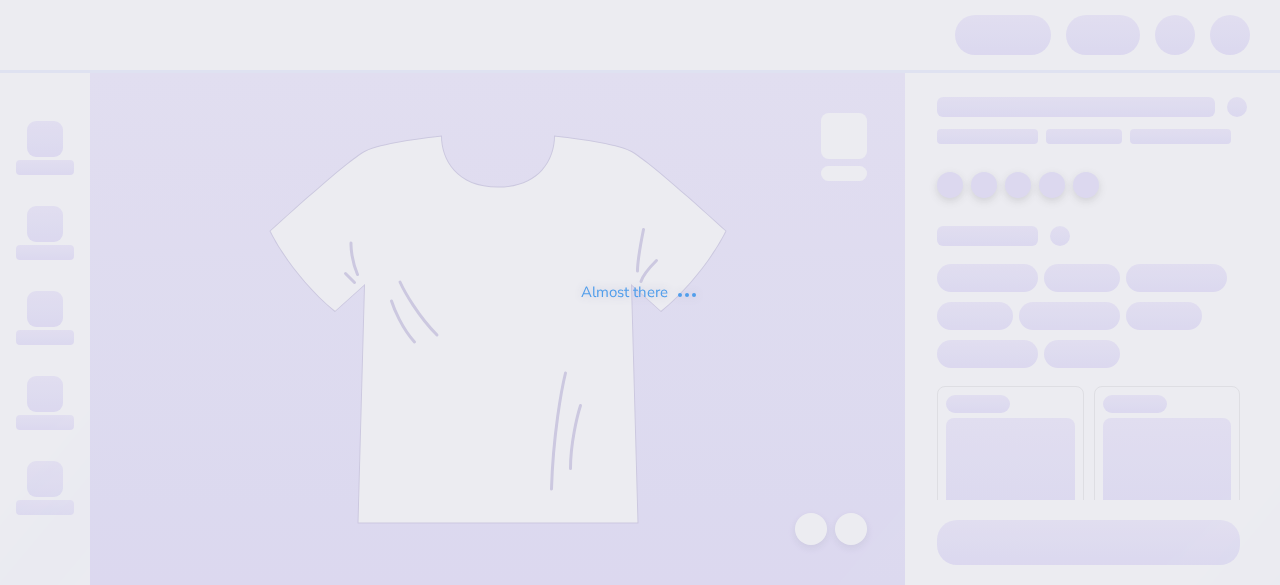 scroll, scrollTop: 0, scrollLeft: 0, axis: both 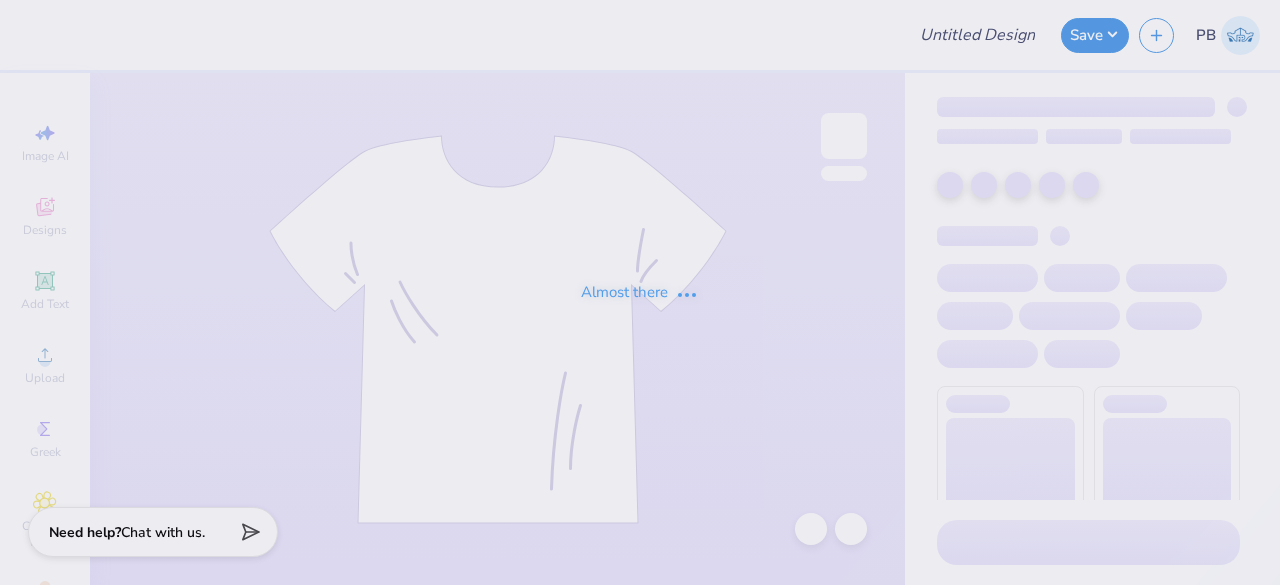 type on "SHORTS" 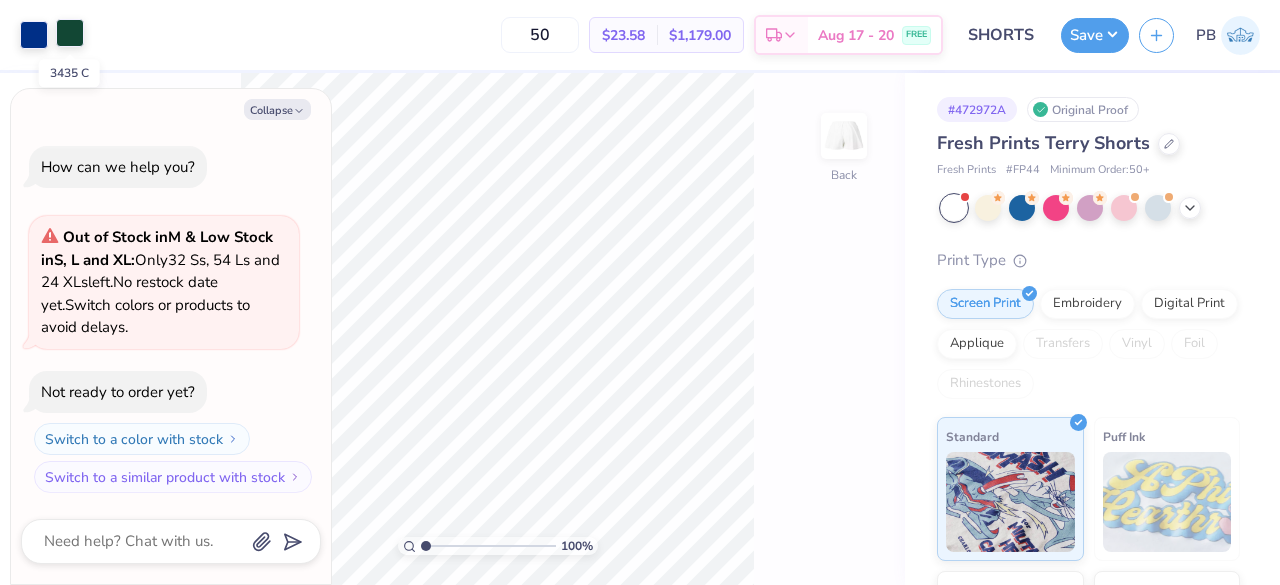 click at bounding box center [70, 33] 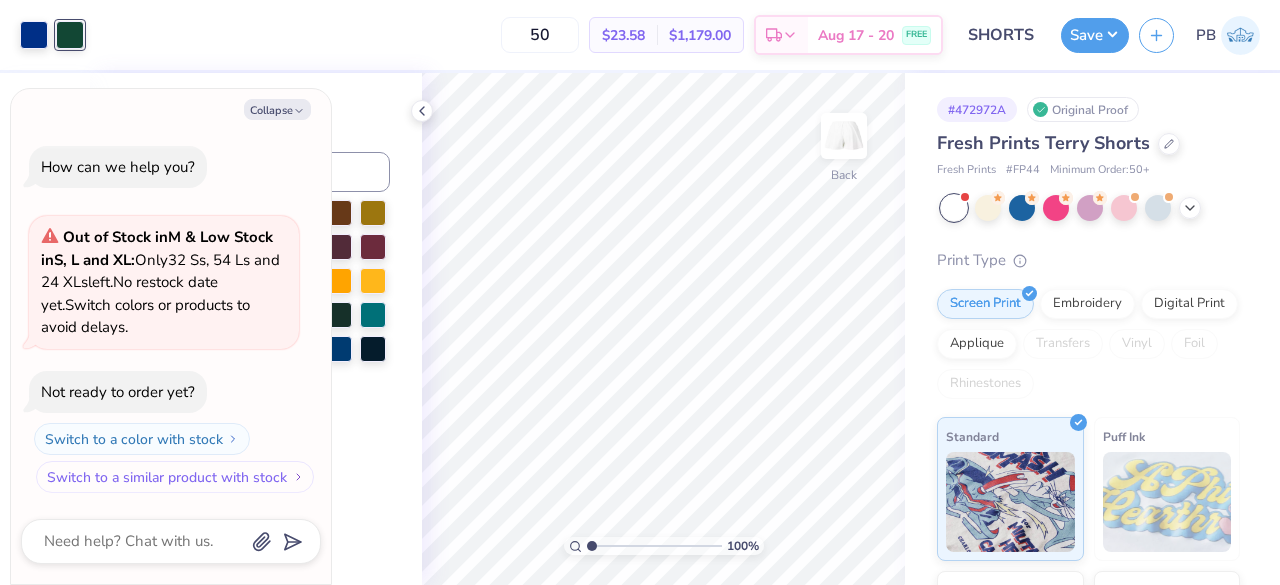 click on "Switch to a similar product with stock" at bounding box center (175, 477) 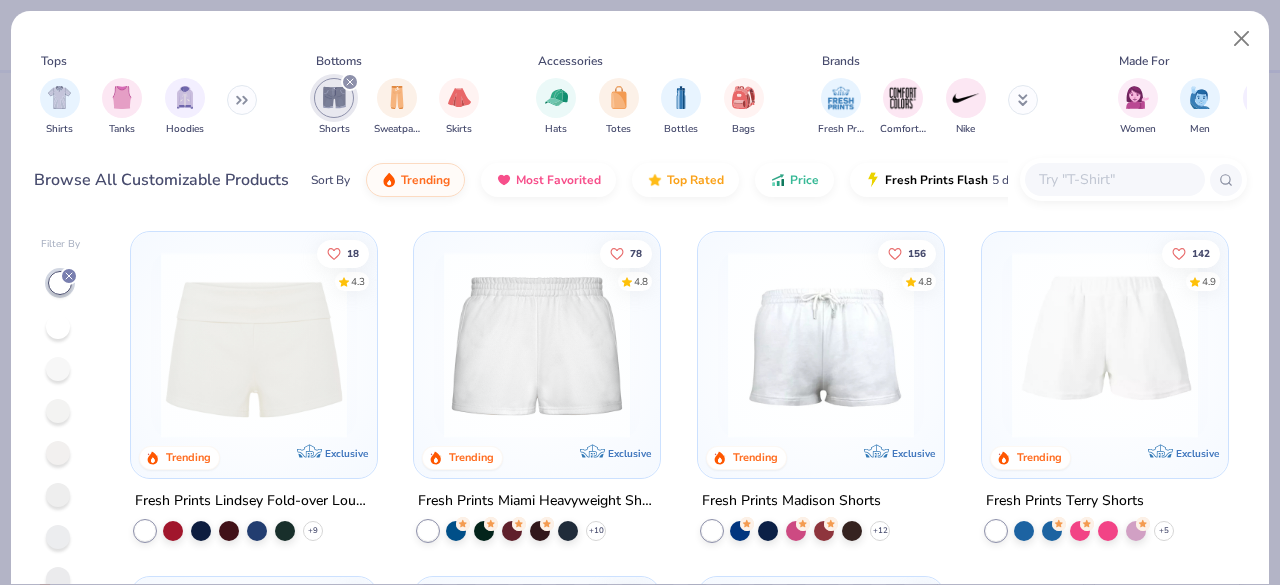 click at bounding box center (821, 345) 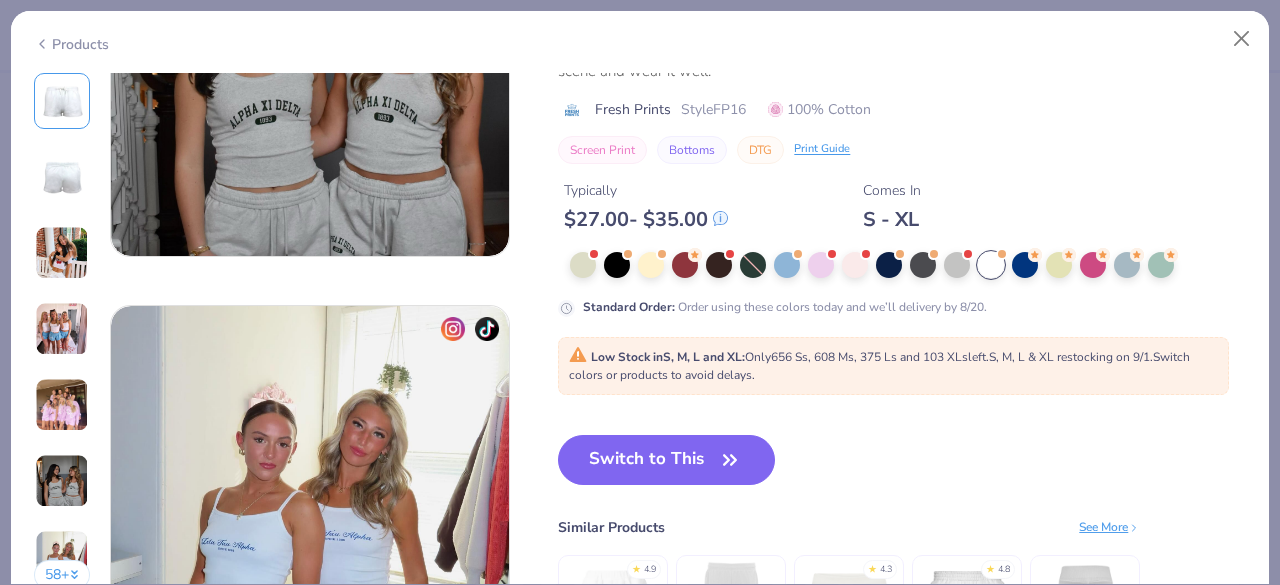scroll, scrollTop: 2458, scrollLeft: 0, axis: vertical 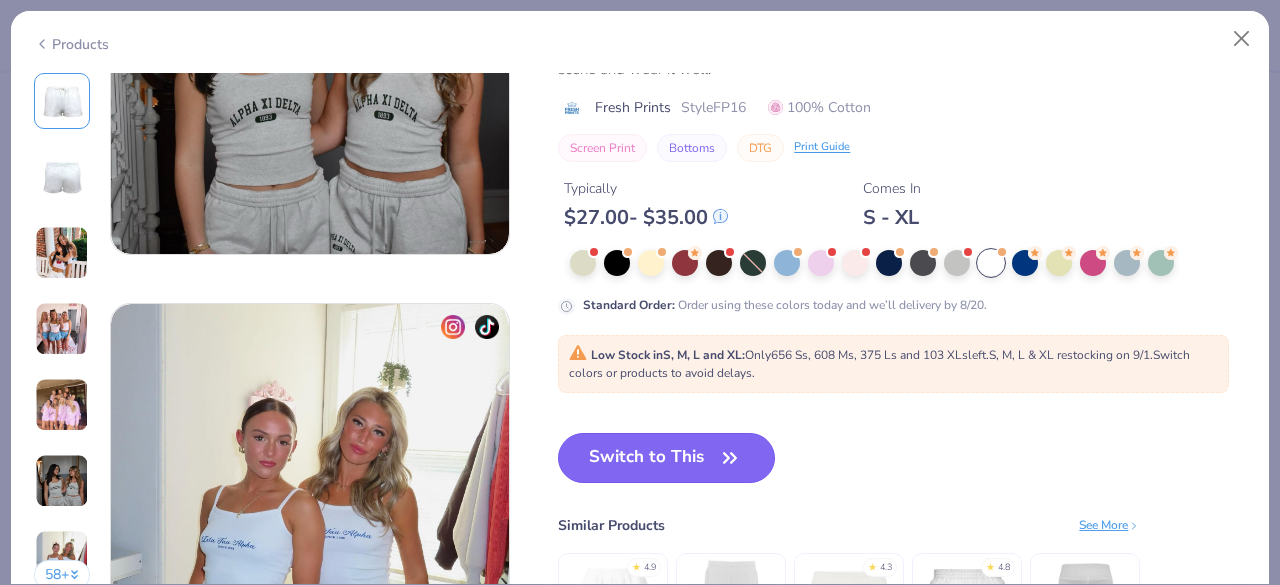 click on "Switch to This" at bounding box center (666, 458) 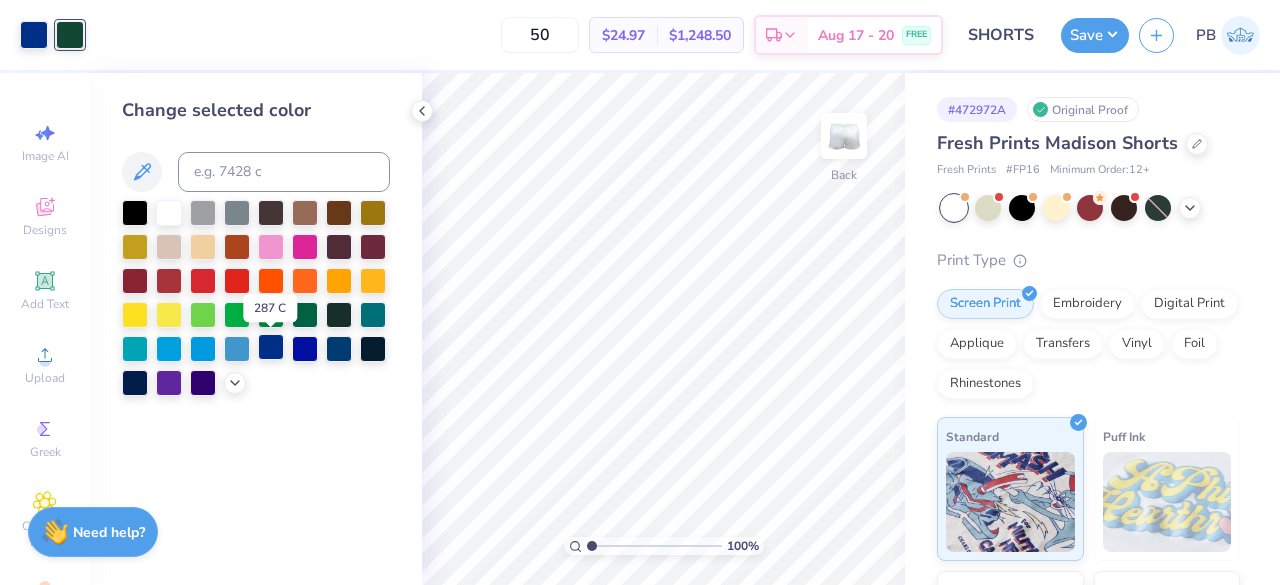 click at bounding box center (271, 347) 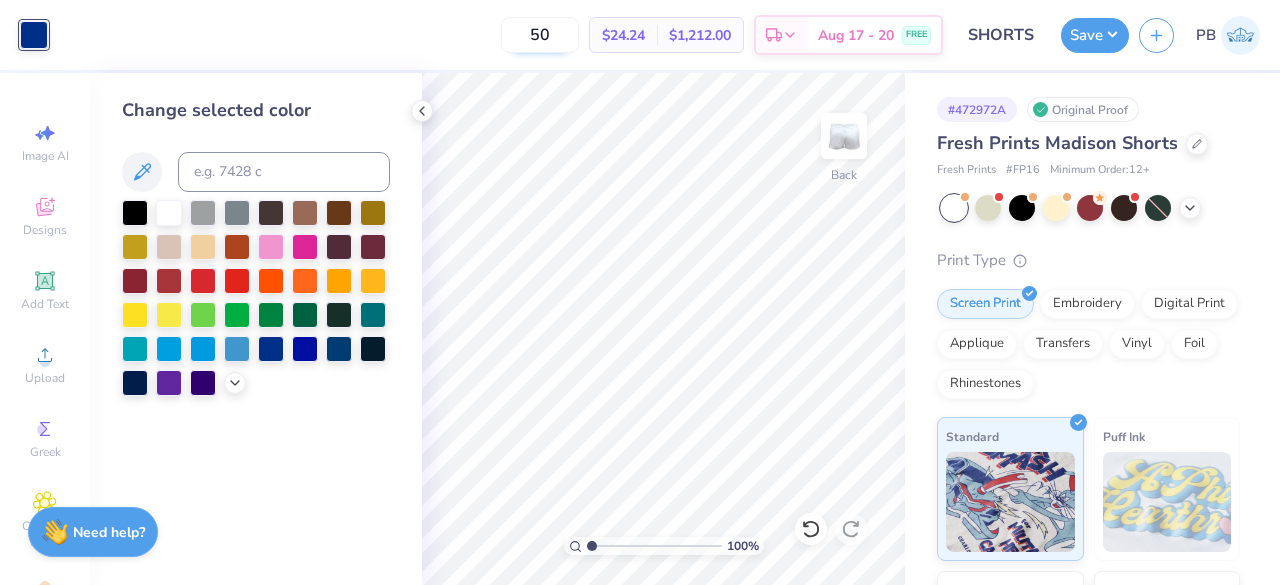 click on "50" at bounding box center [540, 35] 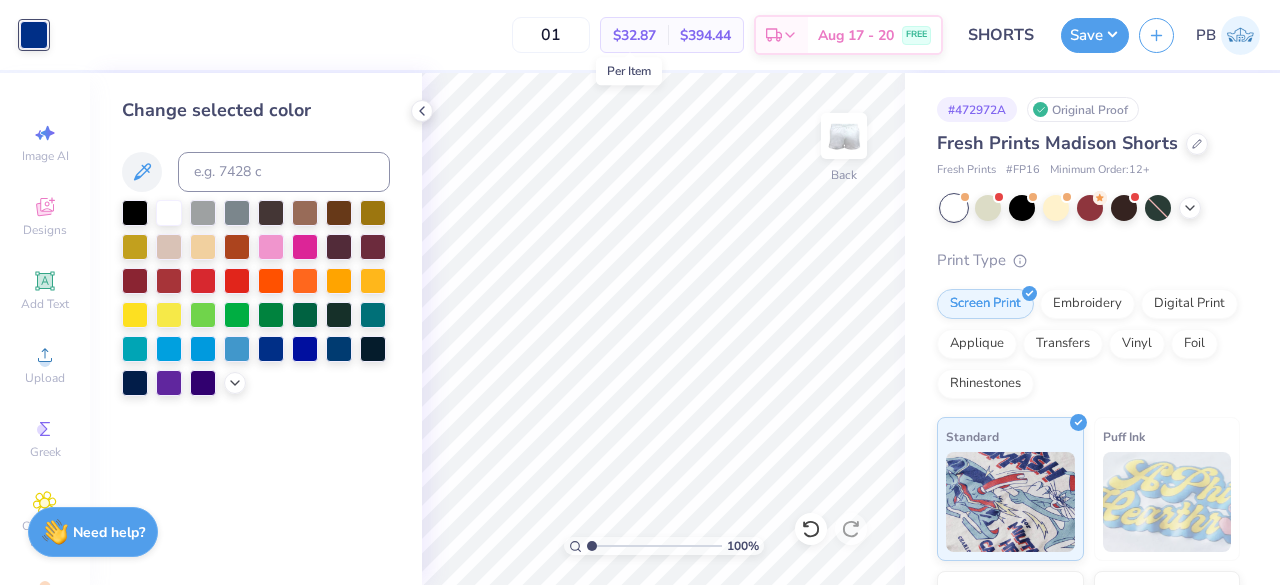 type on "0" 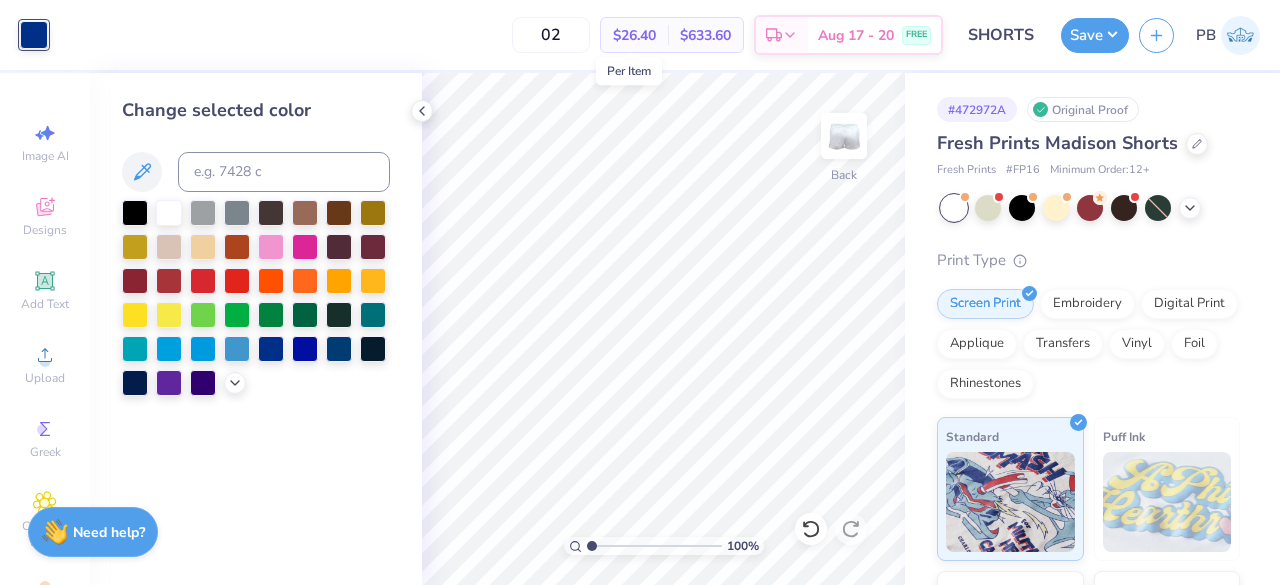 type on "0" 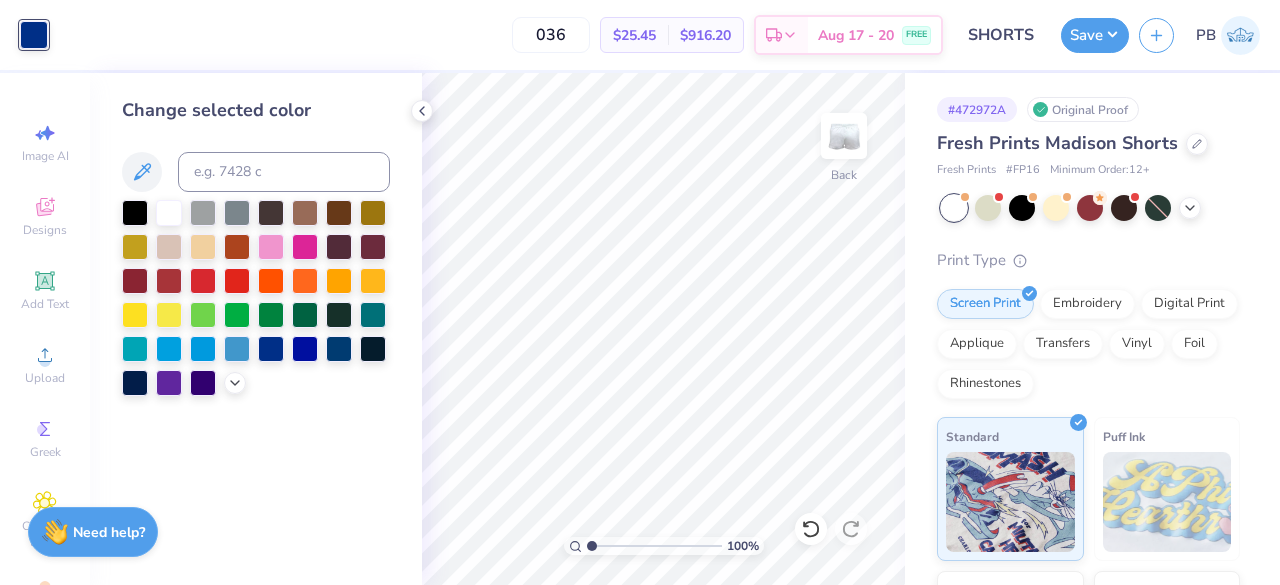 type on "036" 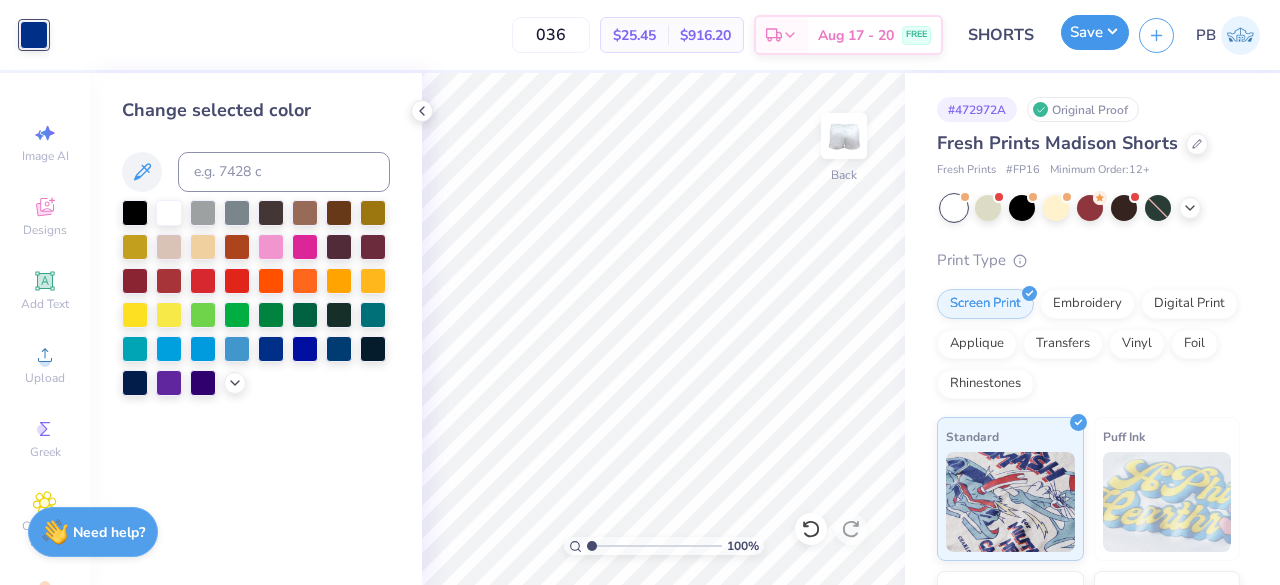 click on "Save" at bounding box center [1095, 32] 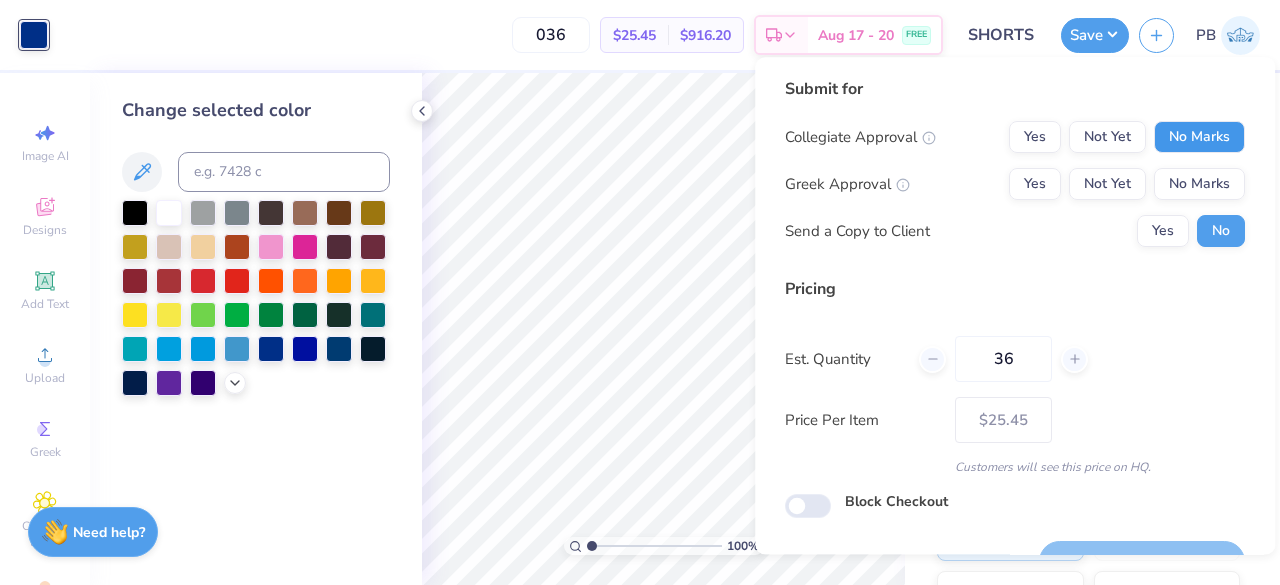 click on "No Marks" at bounding box center (1199, 137) 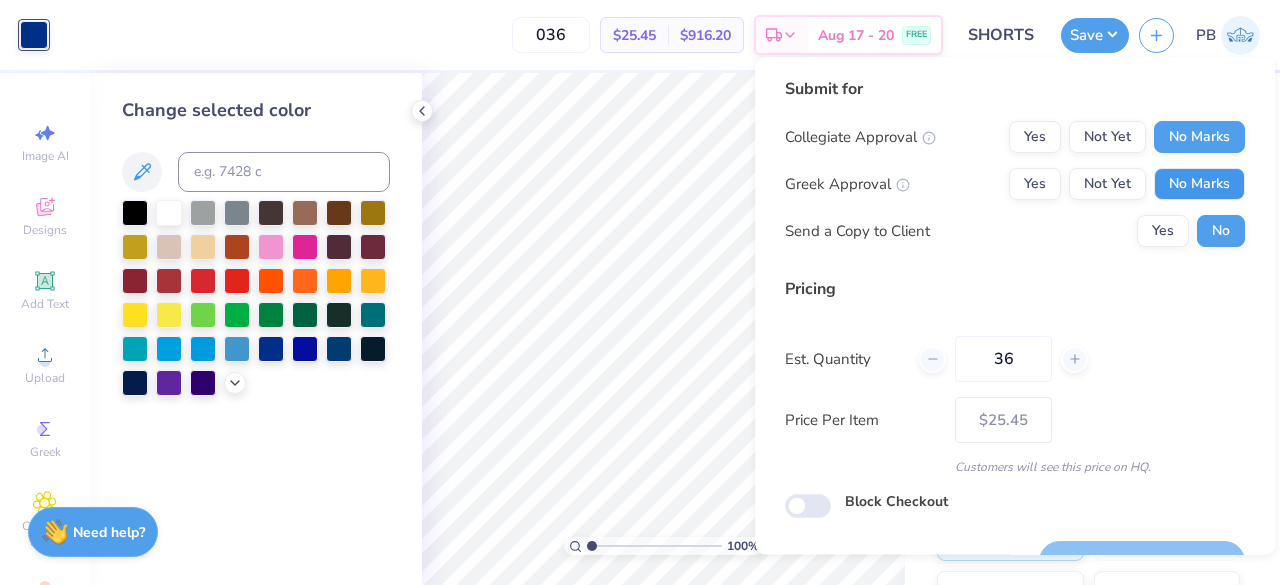 click on "No Marks" at bounding box center [1199, 184] 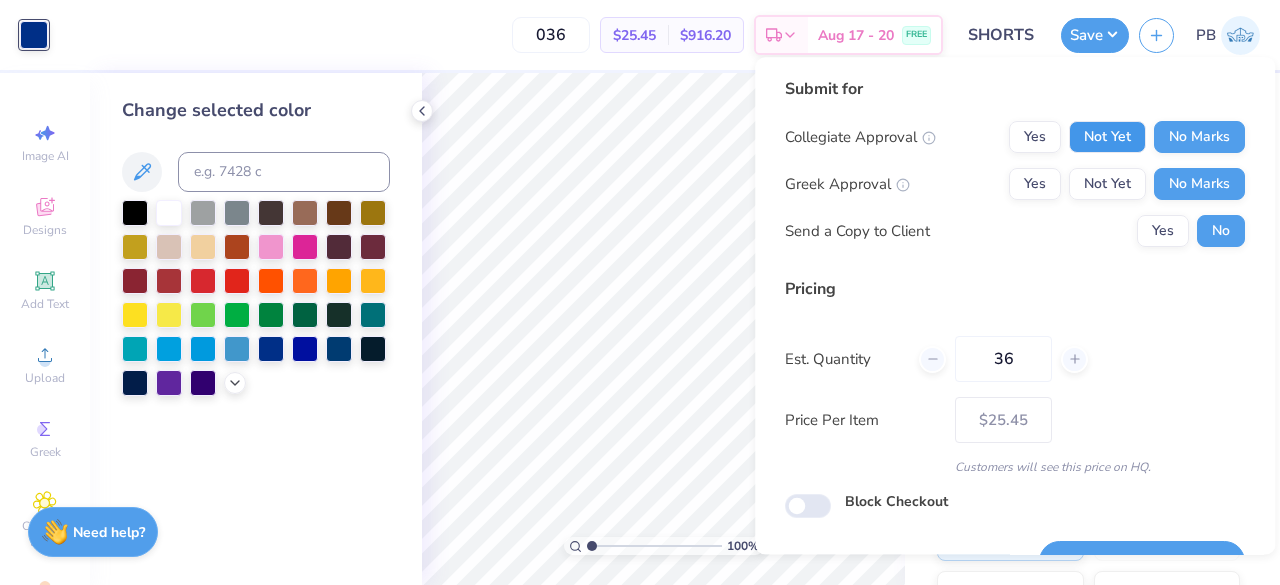 click on "Not Yet" at bounding box center (1107, 137) 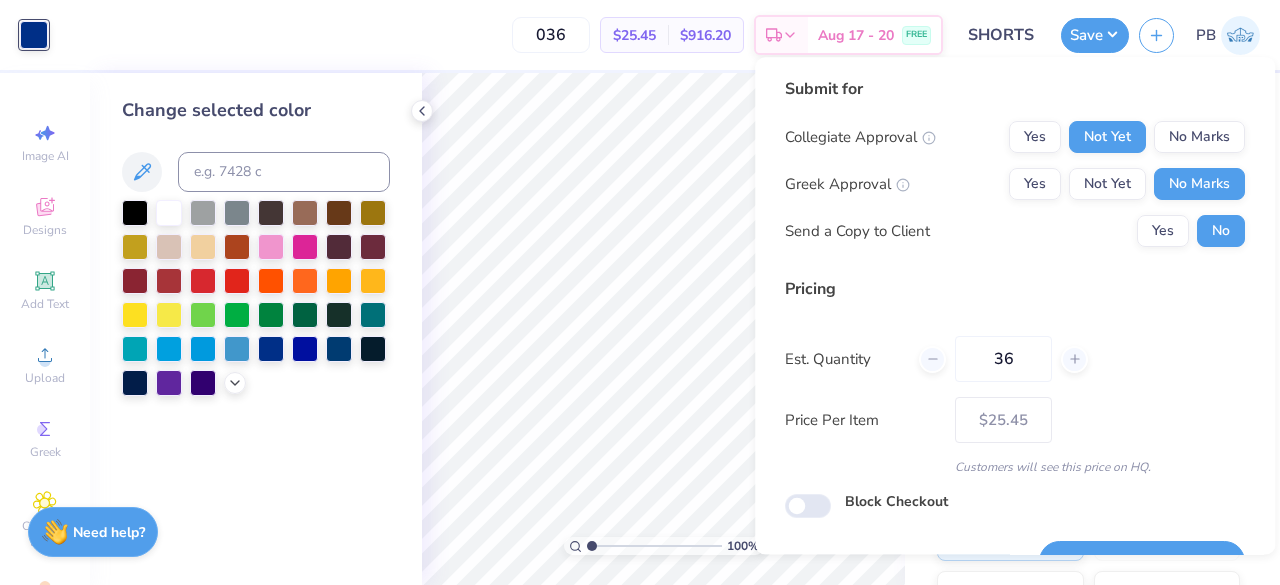 scroll, scrollTop: 46, scrollLeft: 0, axis: vertical 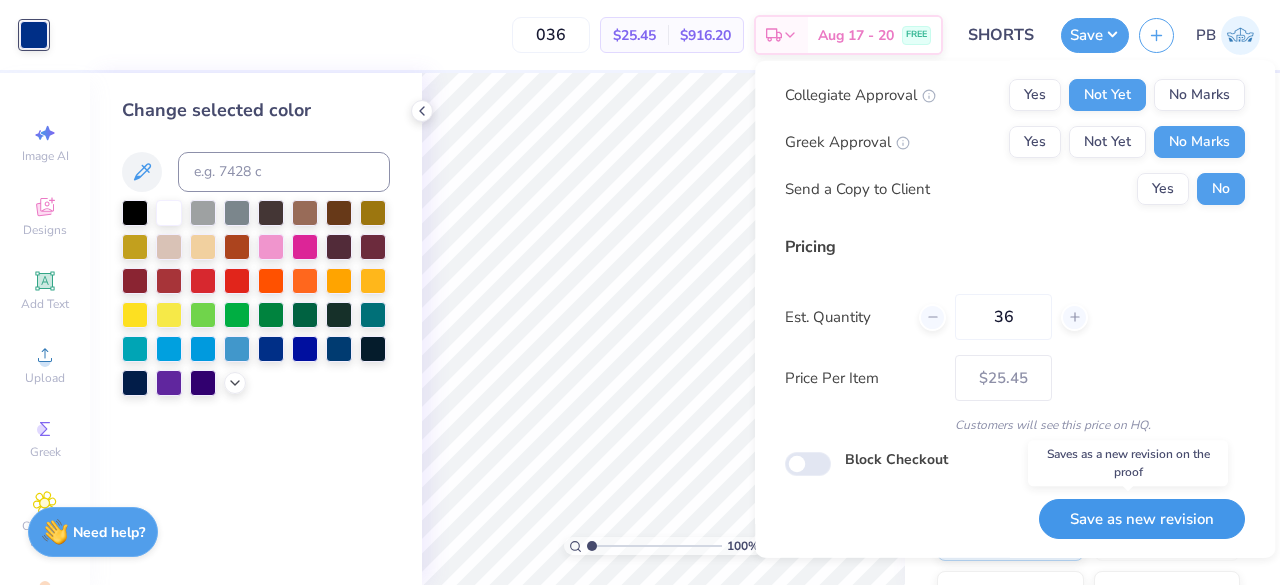 click on "Save as new revision" at bounding box center [1142, 518] 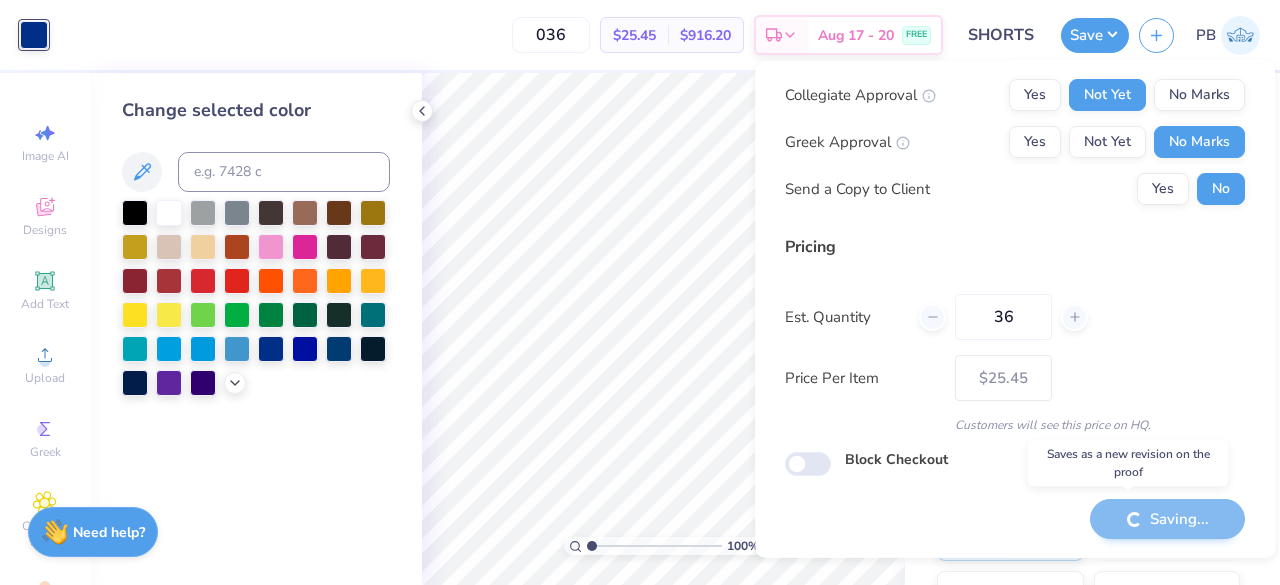 type on "– –" 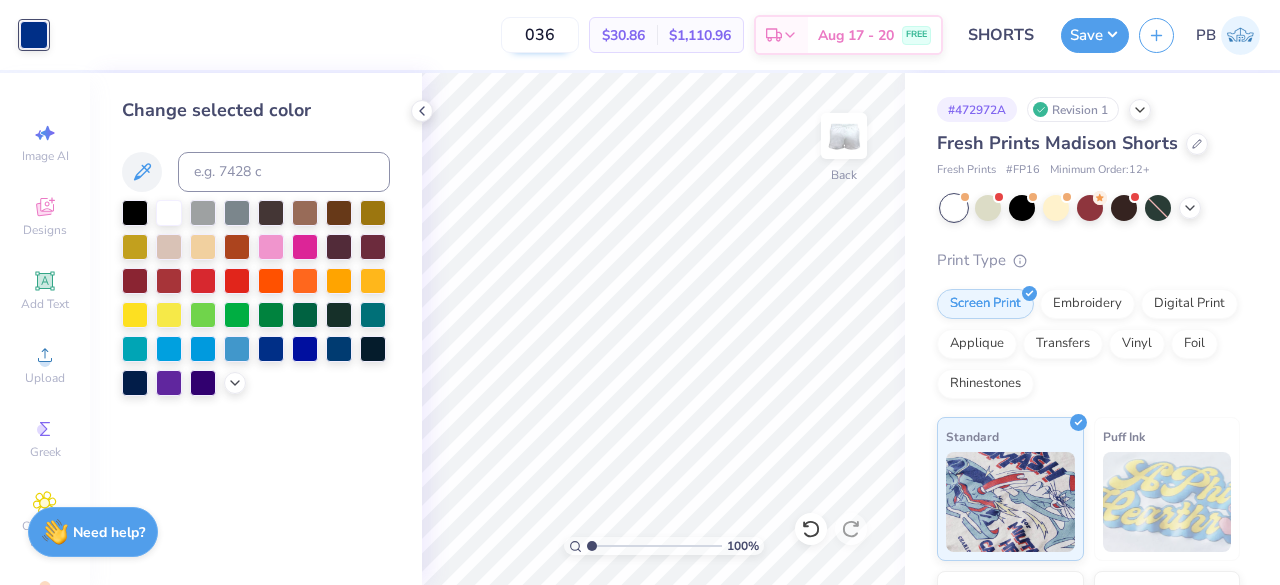 click on "036" at bounding box center [540, 35] 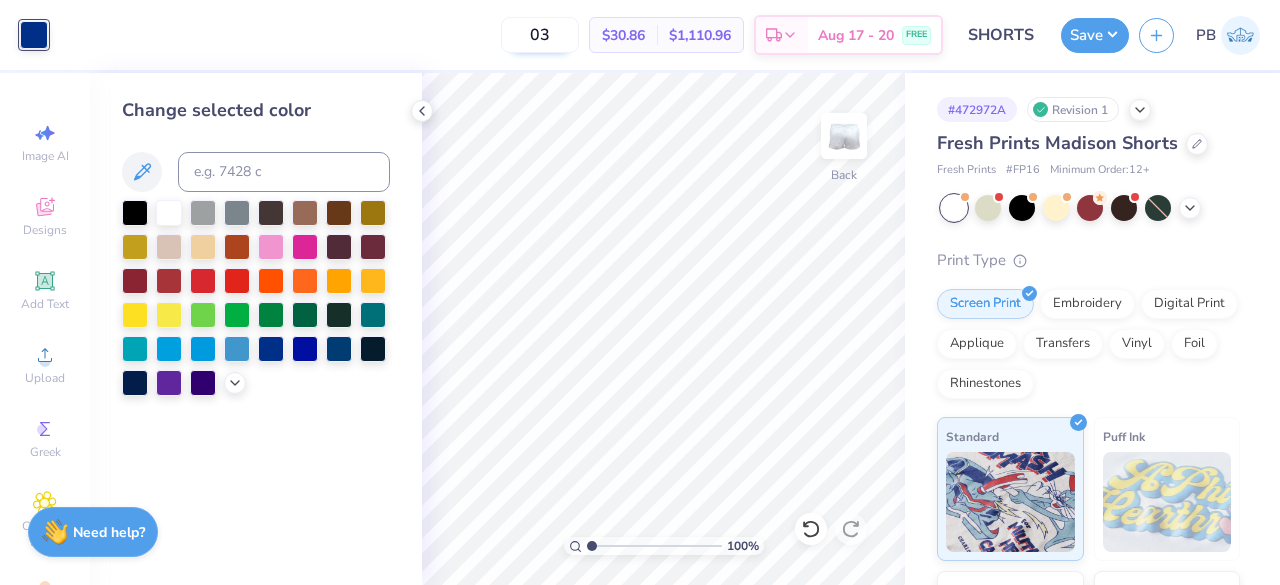 type on "0" 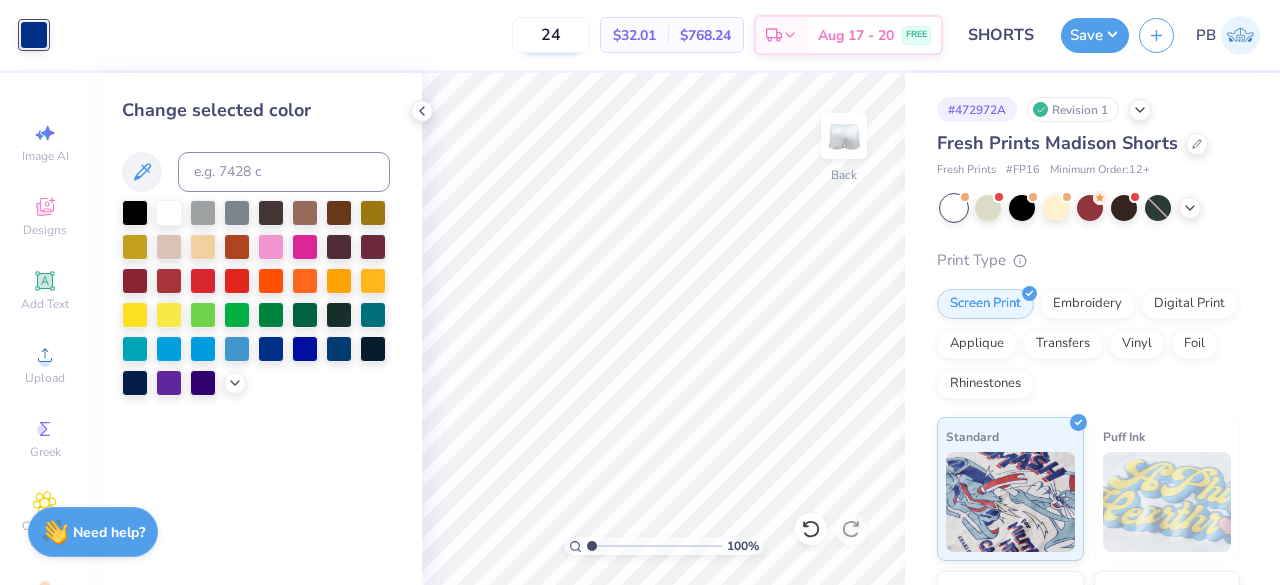 type on "2" 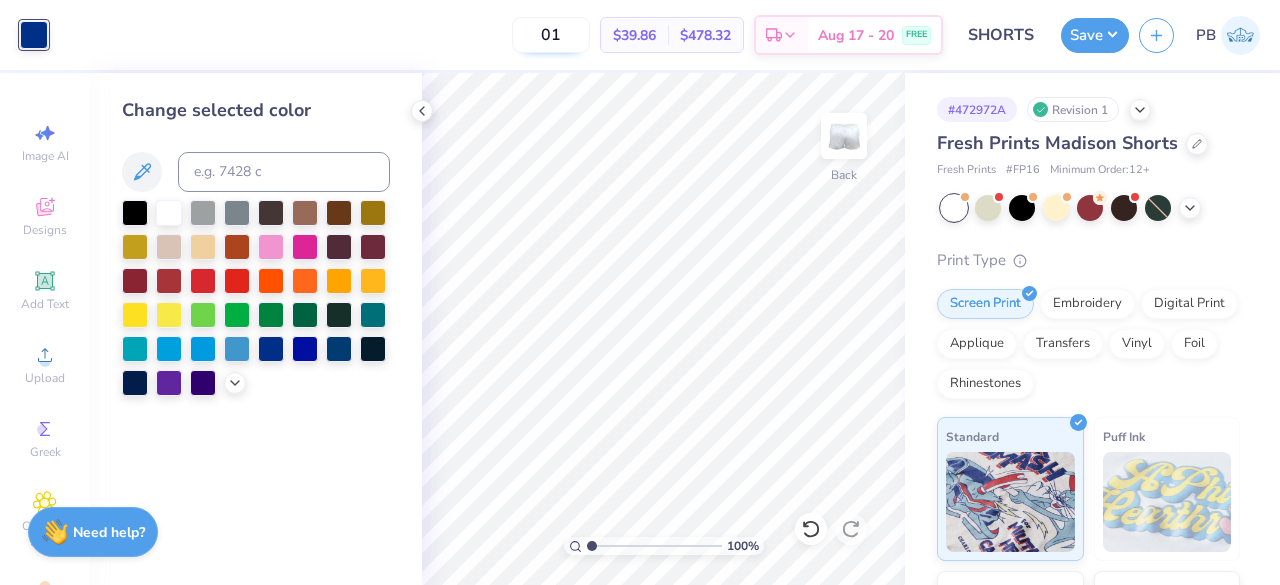 type on "0" 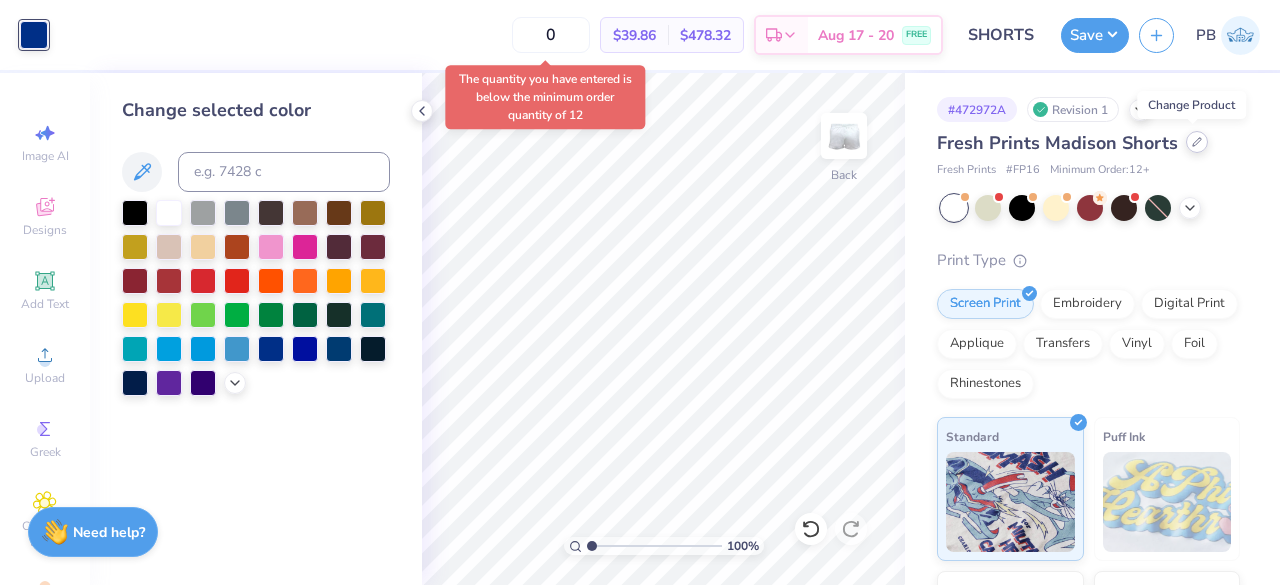 type on "12" 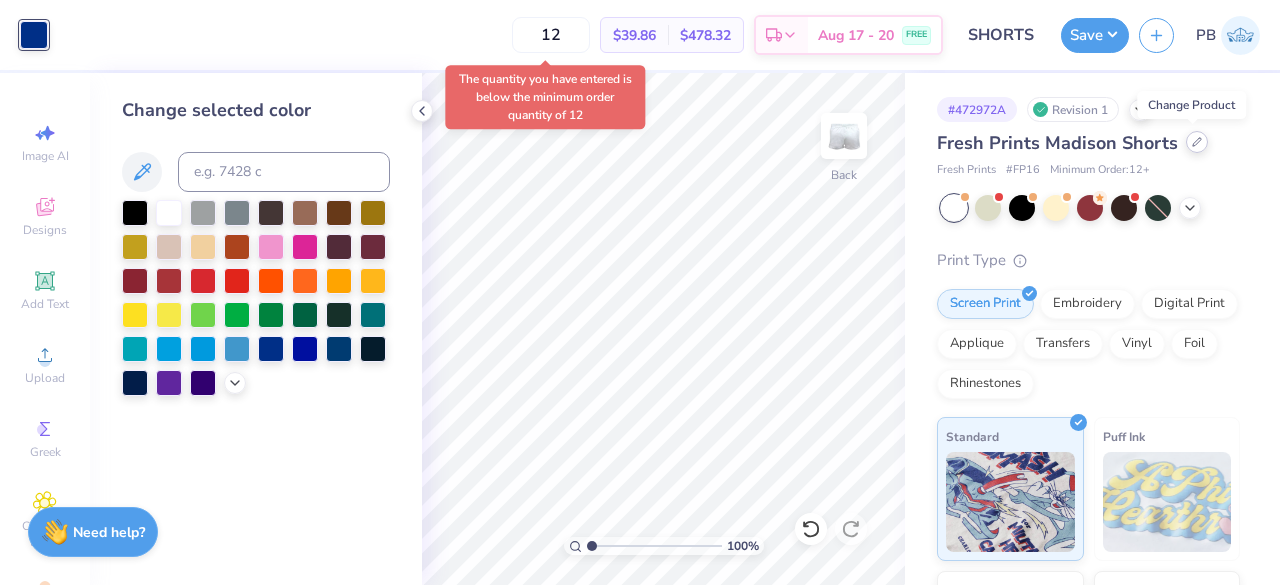click 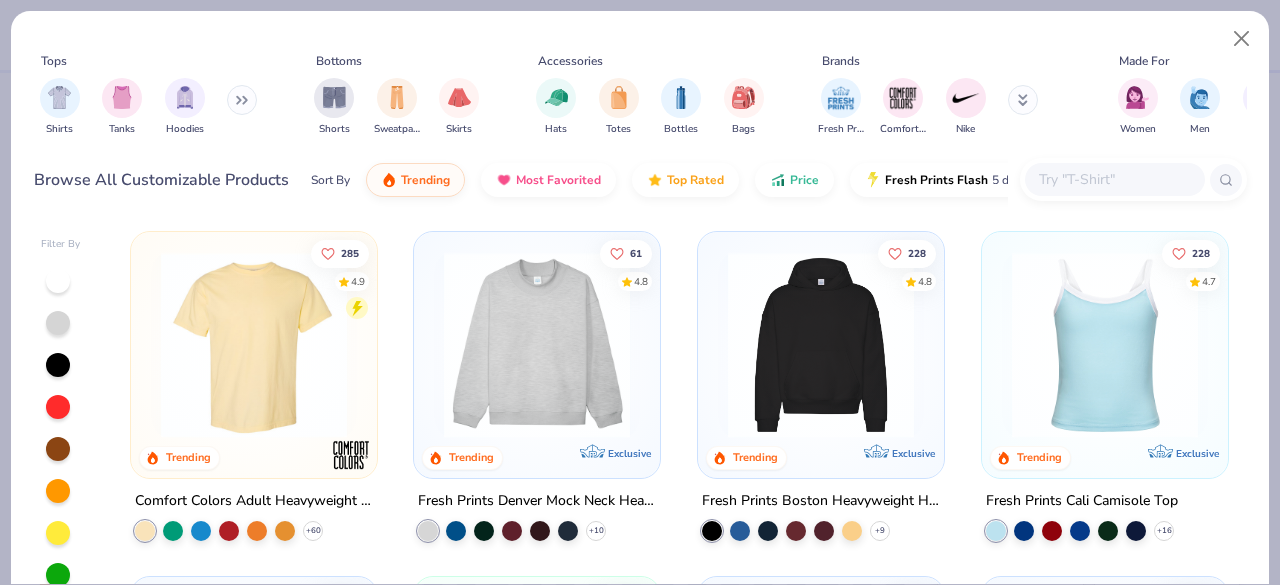 click at bounding box center (1114, 179) 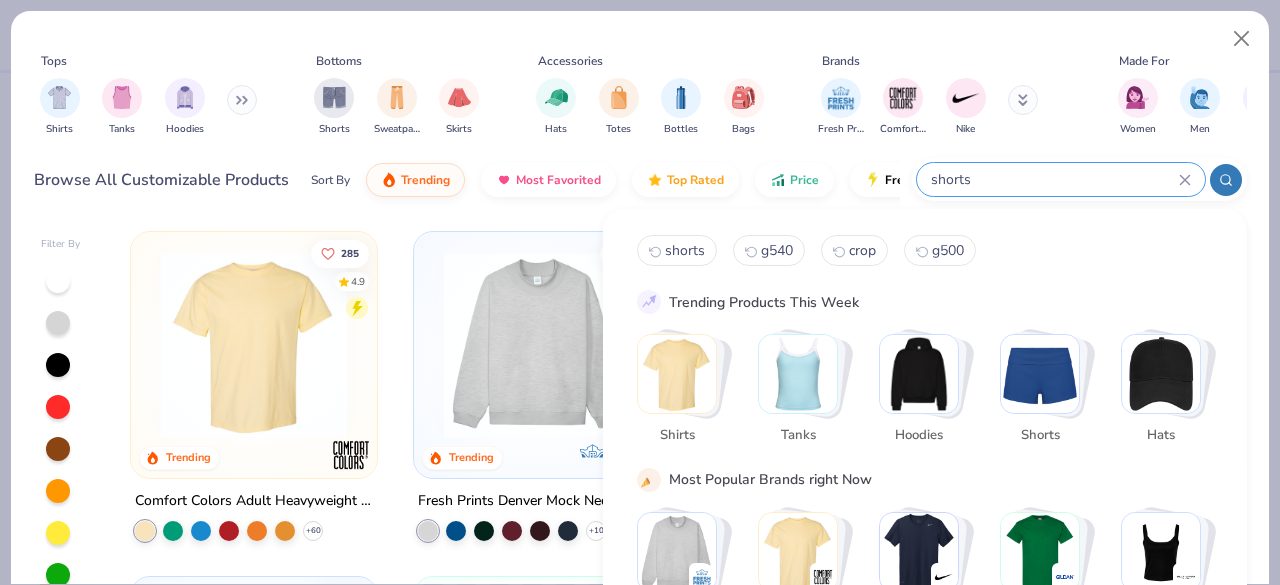 type on "shorts" 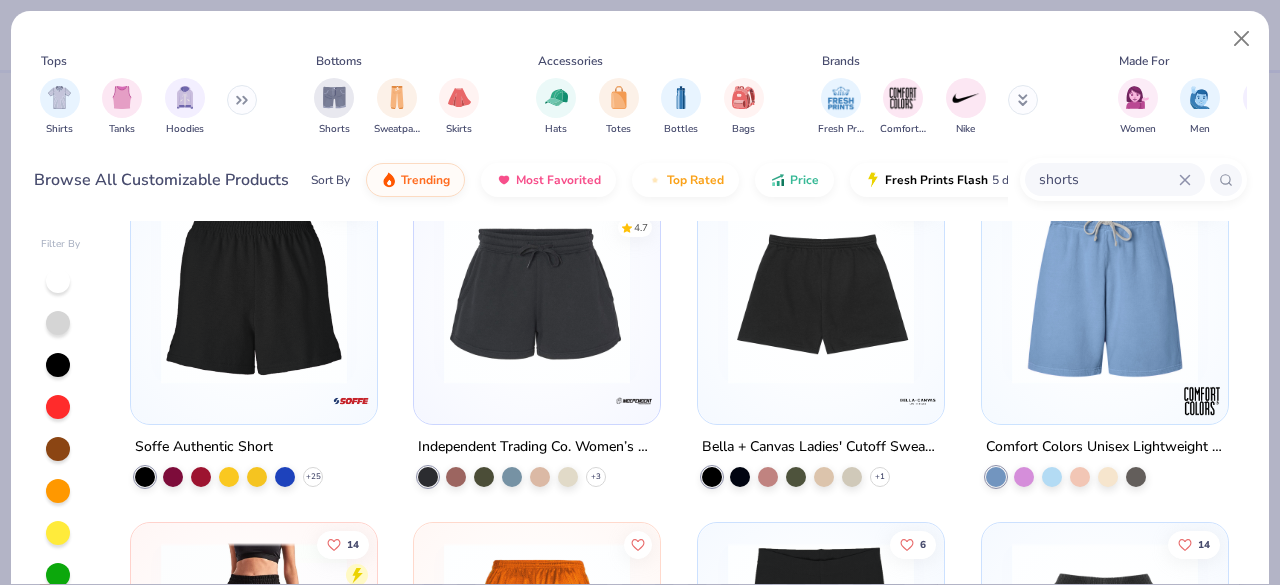 scroll, scrollTop: 2505, scrollLeft: 0, axis: vertical 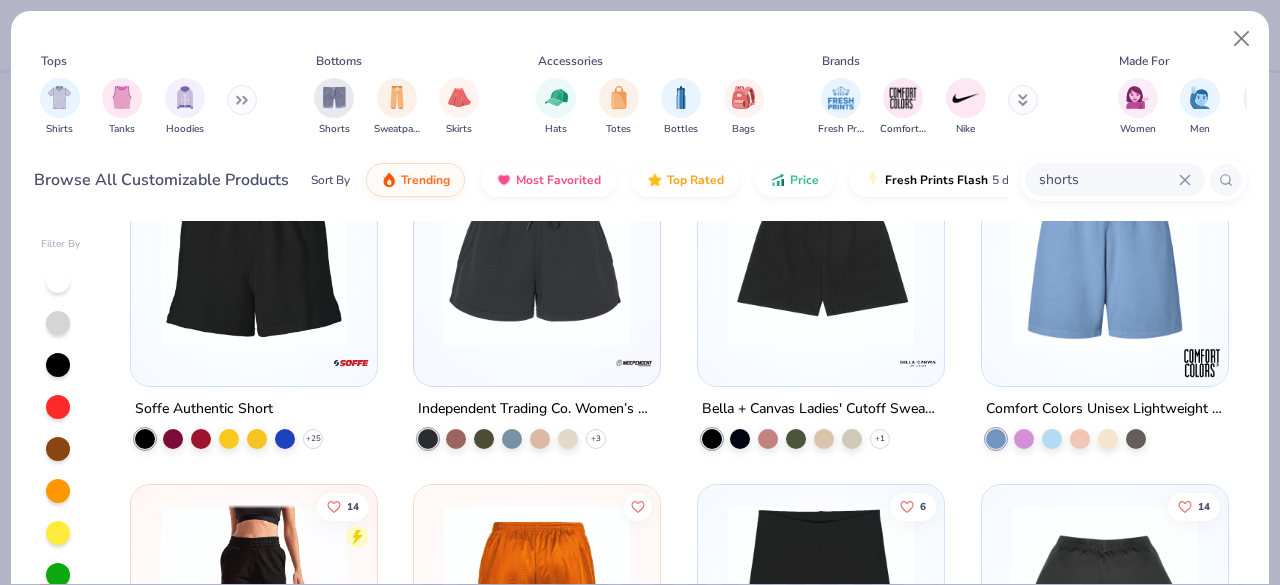 click at bounding box center (331, 253) 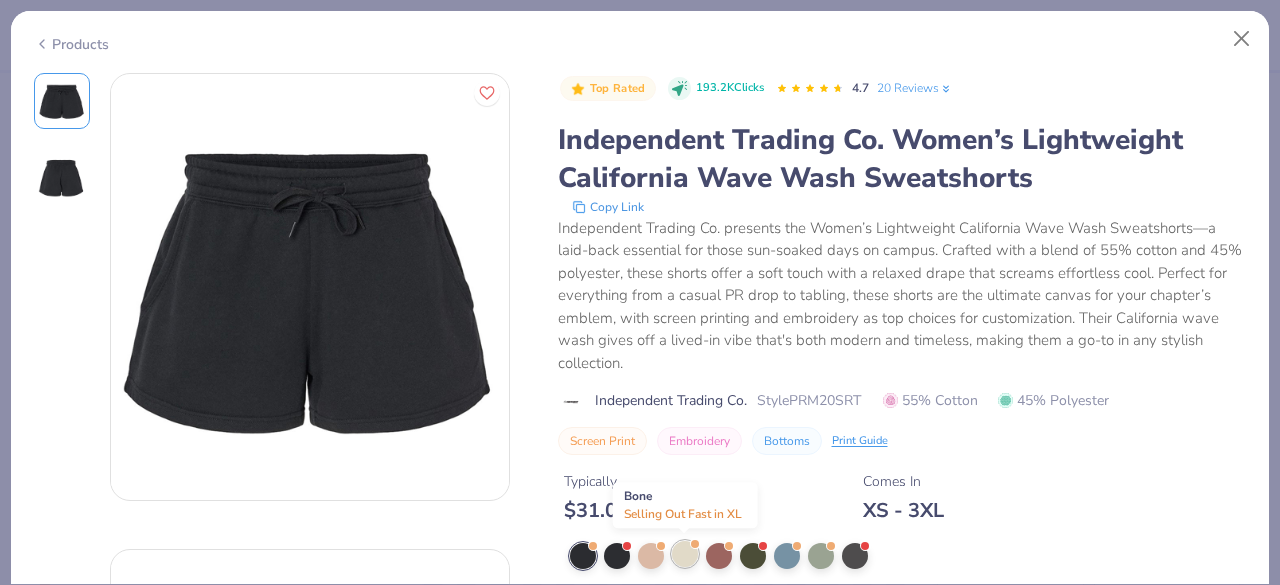 click at bounding box center (685, 554) 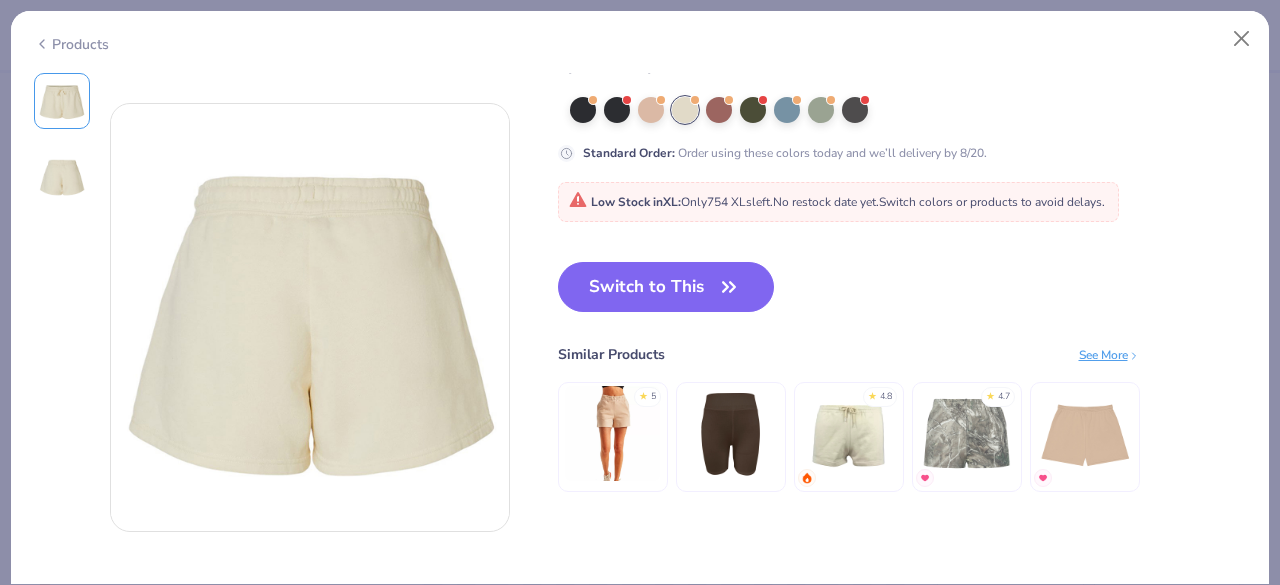 scroll, scrollTop: 445, scrollLeft: 0, axis: vertical 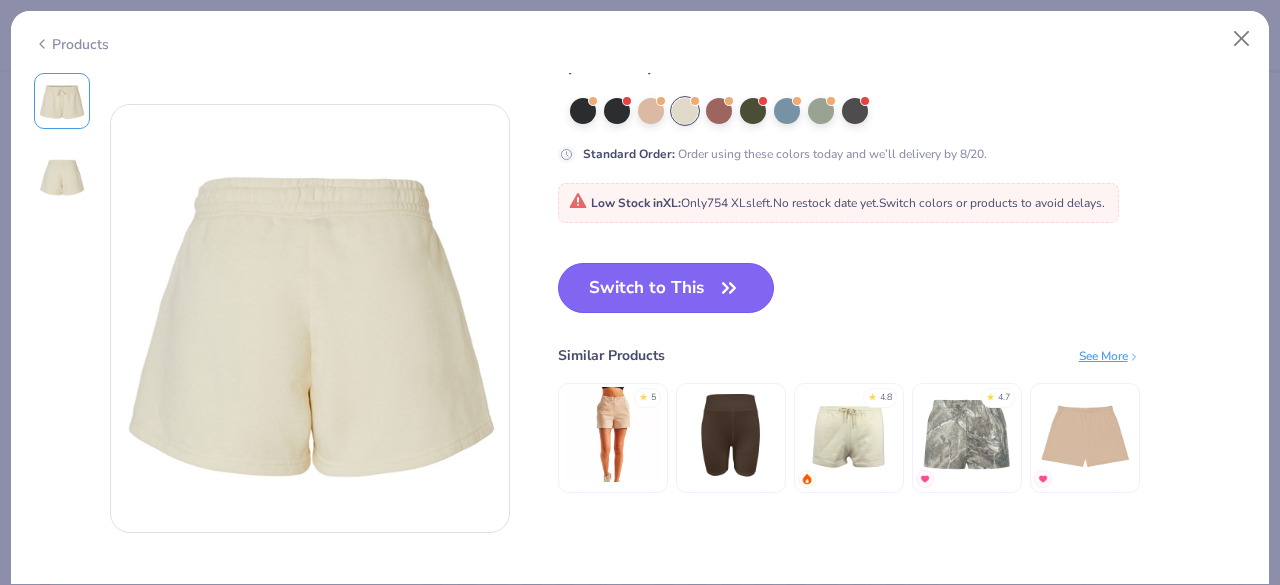 click on "Switch to This" at bounding box center [666, 288] 